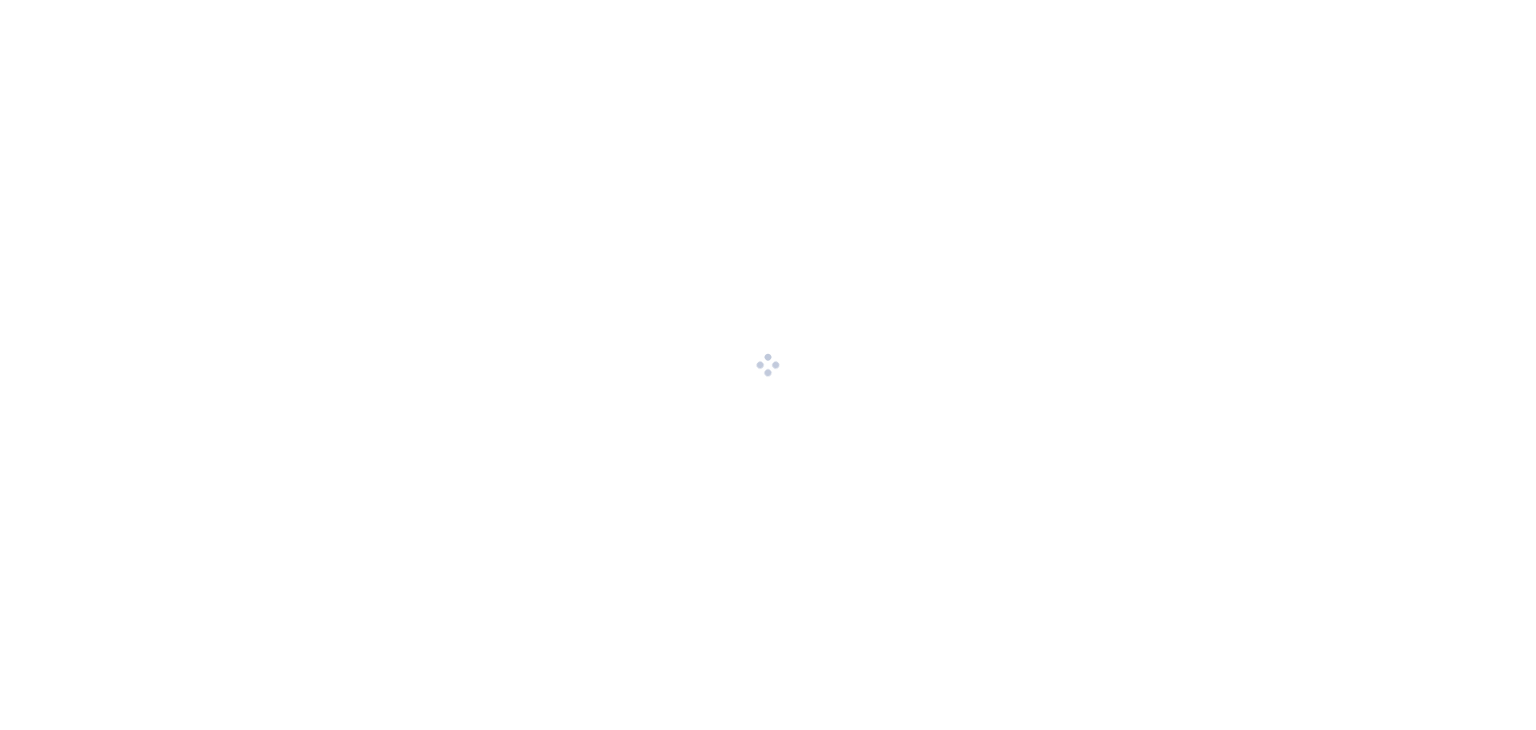 scroll, scrollTop: 0, scrollLeft: 0, axis: both 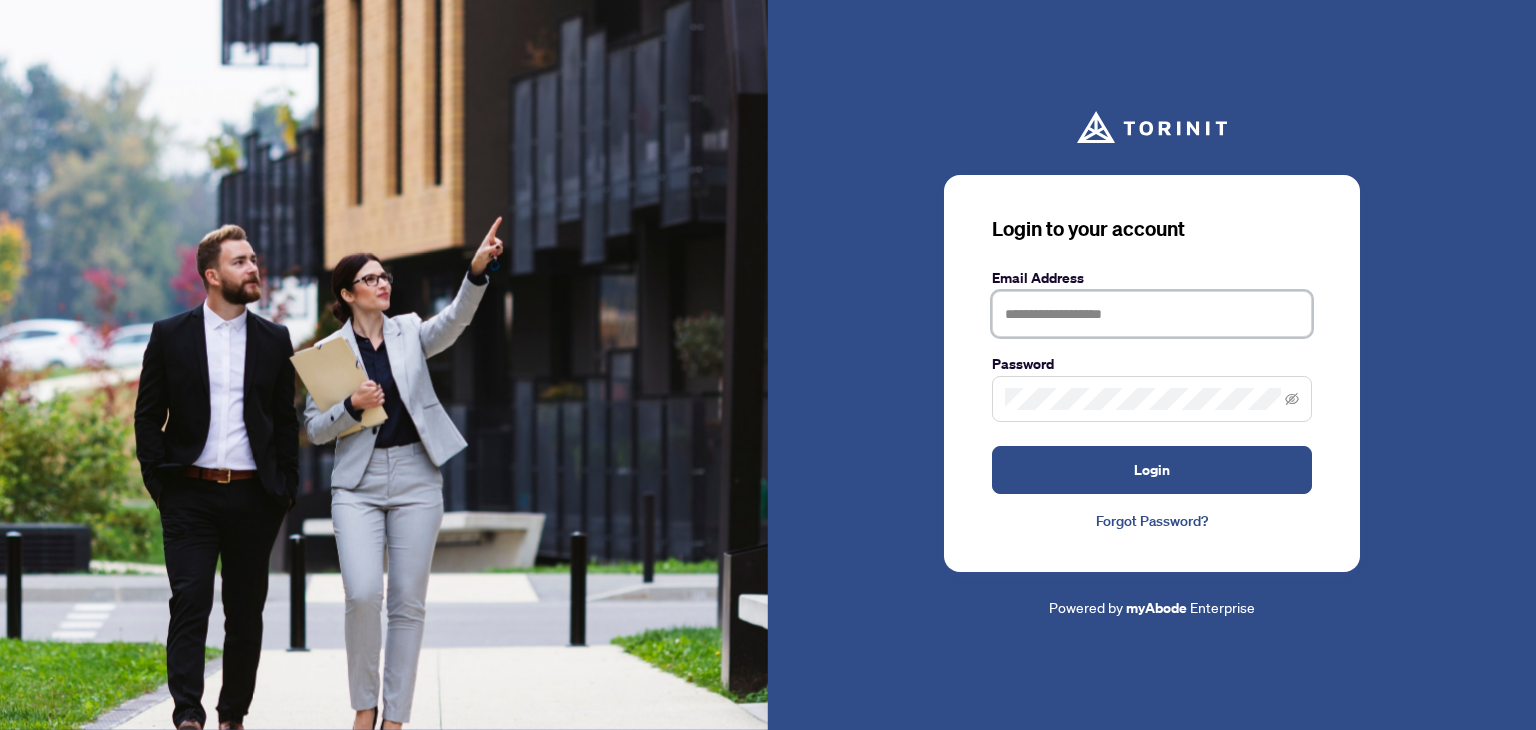 click at bounding box center (1152, 314) 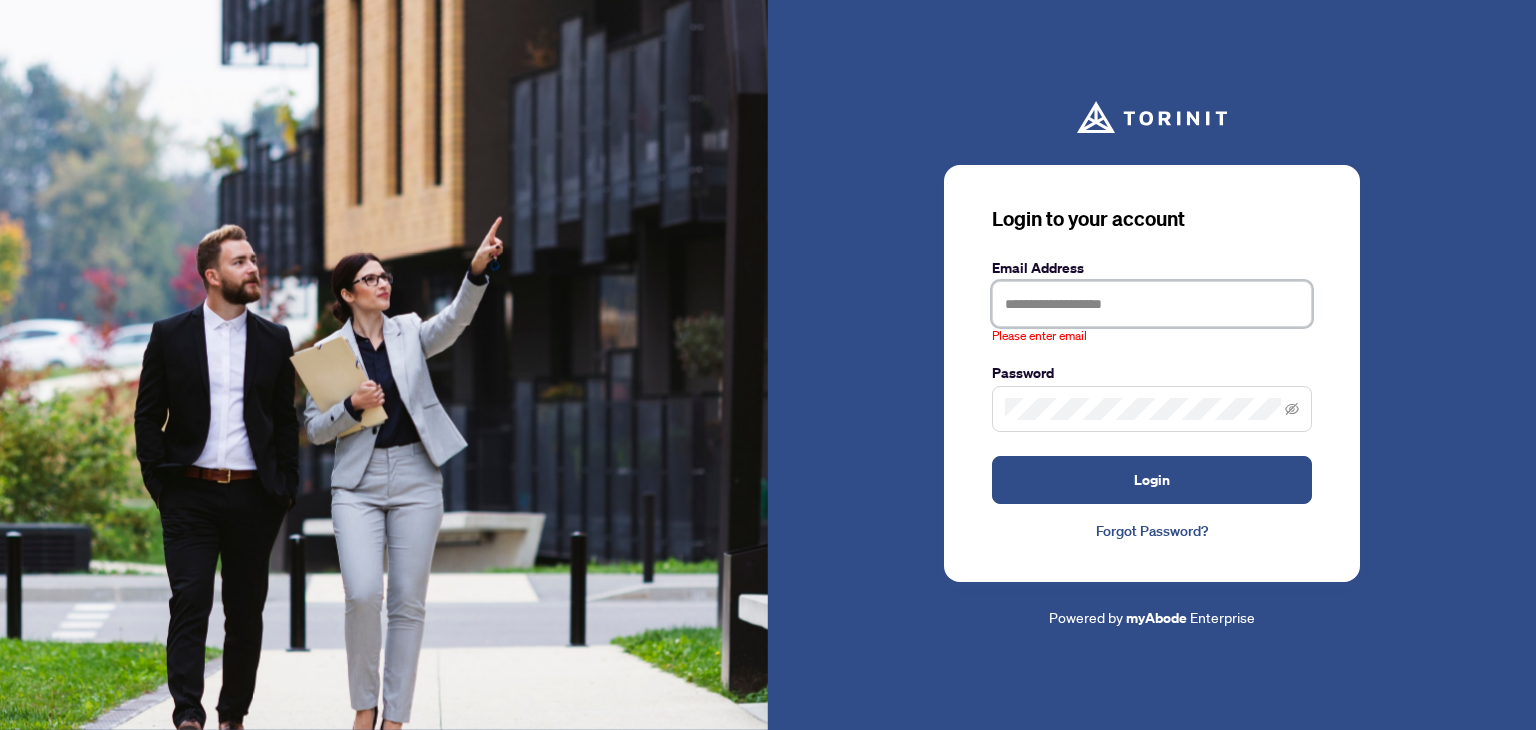paste on "**********" 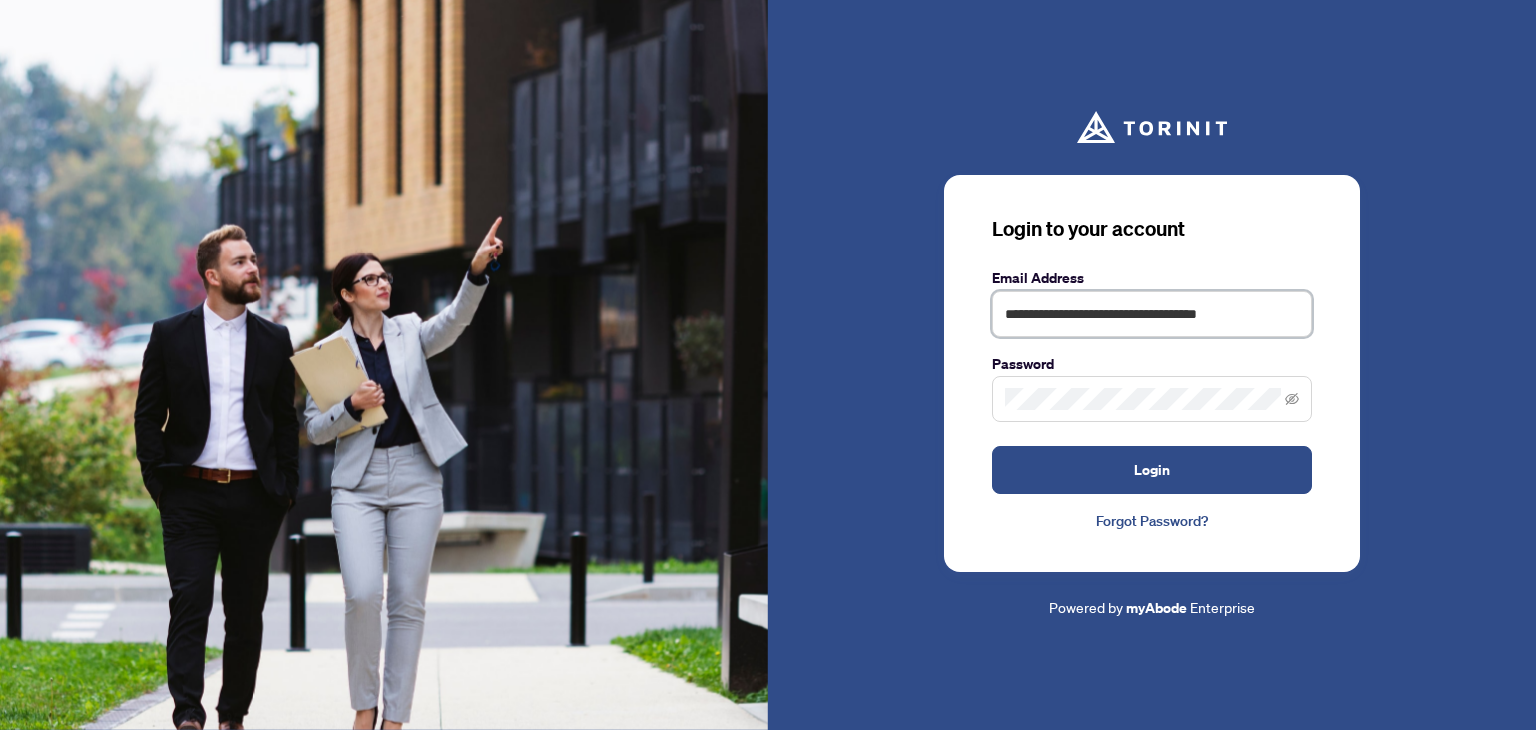 type on "**********" 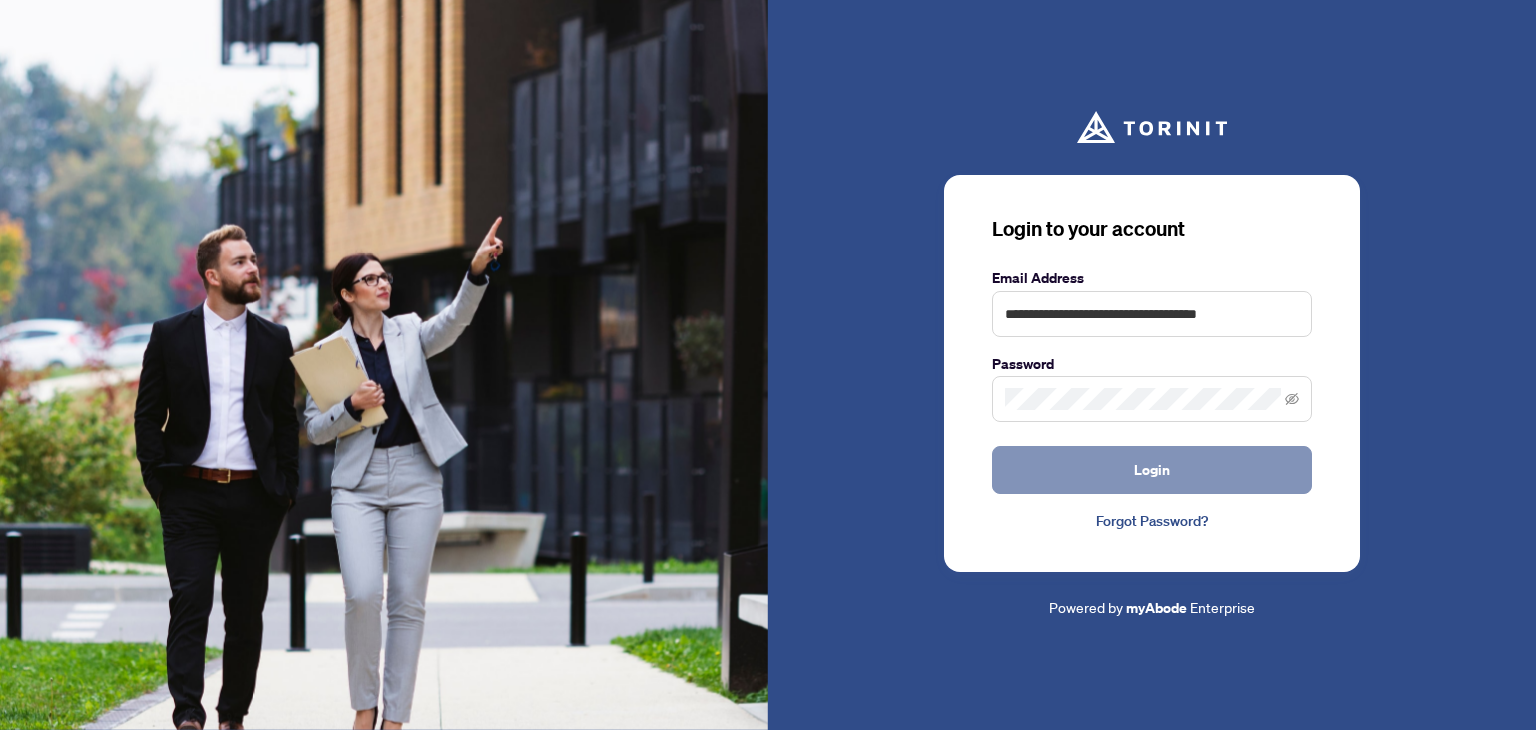 click on "Login" at bounding box center [1152, 470] 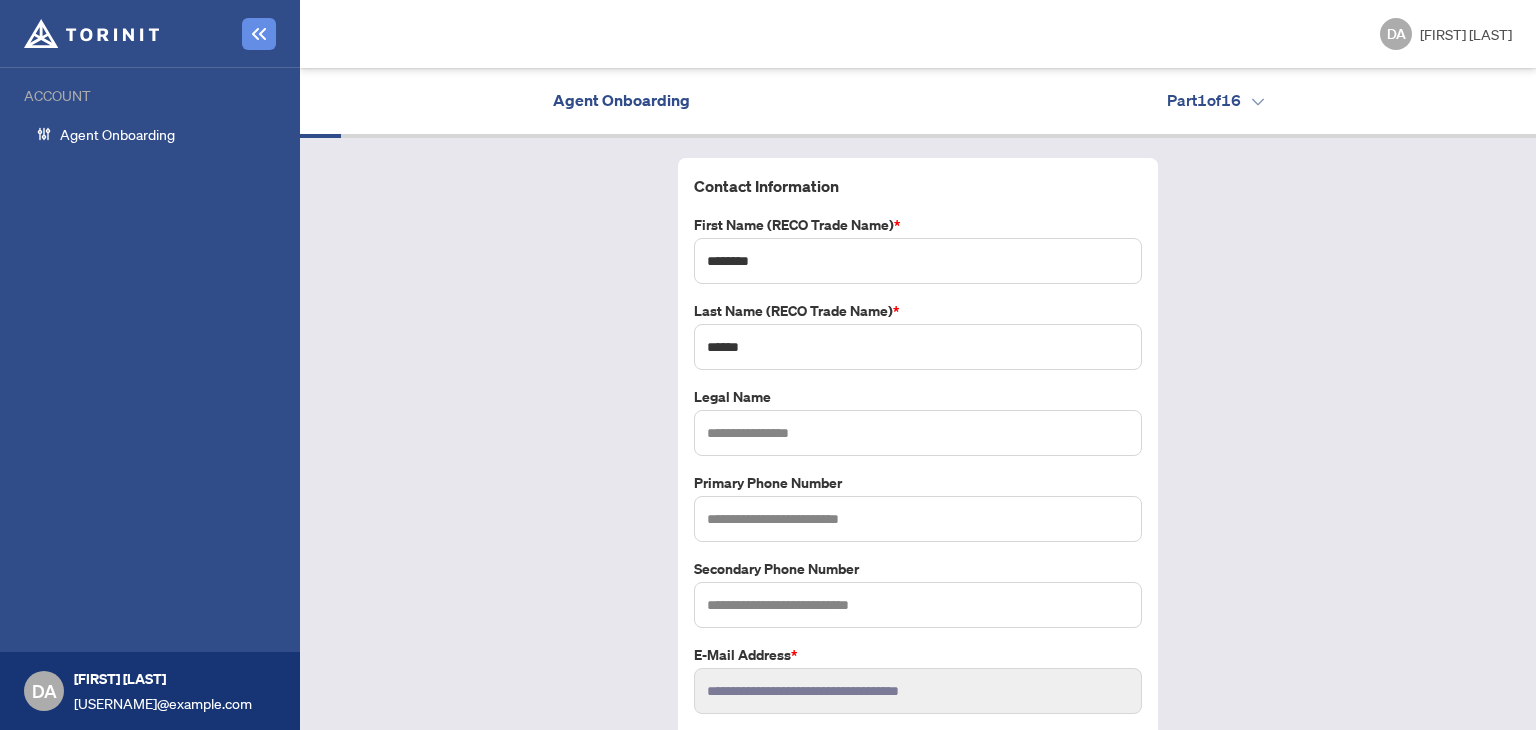 click on "Part  1  of  16" at bounding box center (1215, 100) 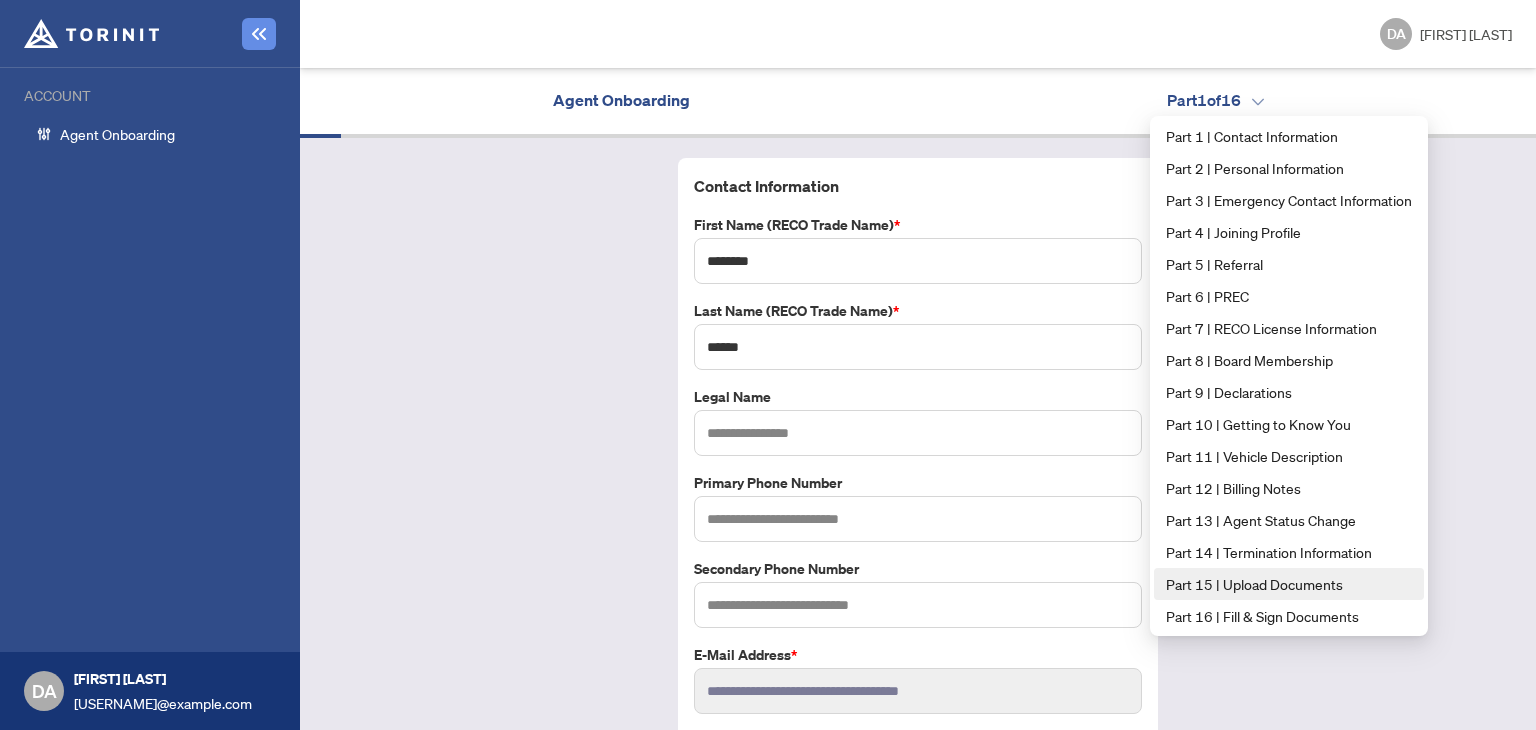 click on "Part 15 | Upload Documents" at bounding box center (1289, 584) 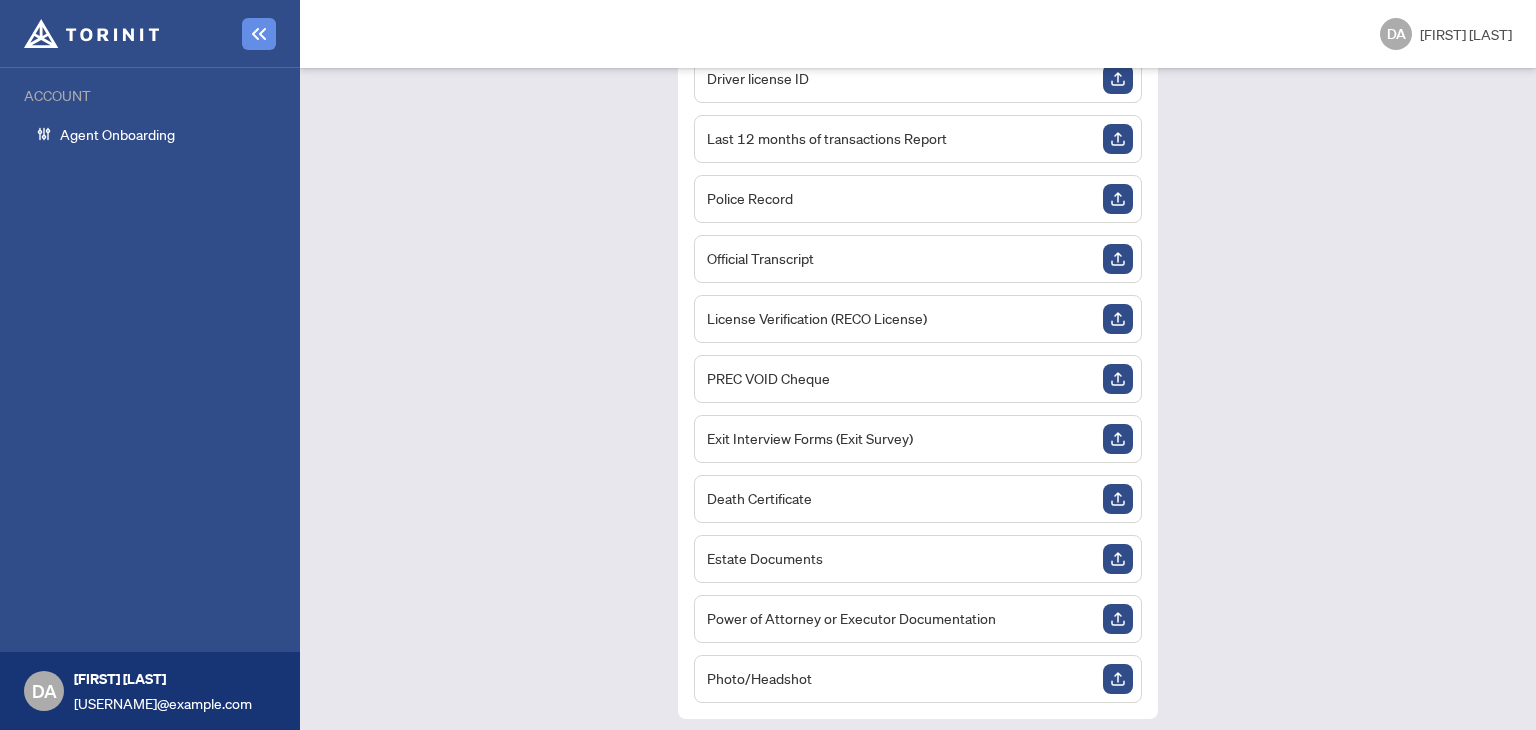scroll, scrollTop: 0, scrollLeft: 0, axis: both 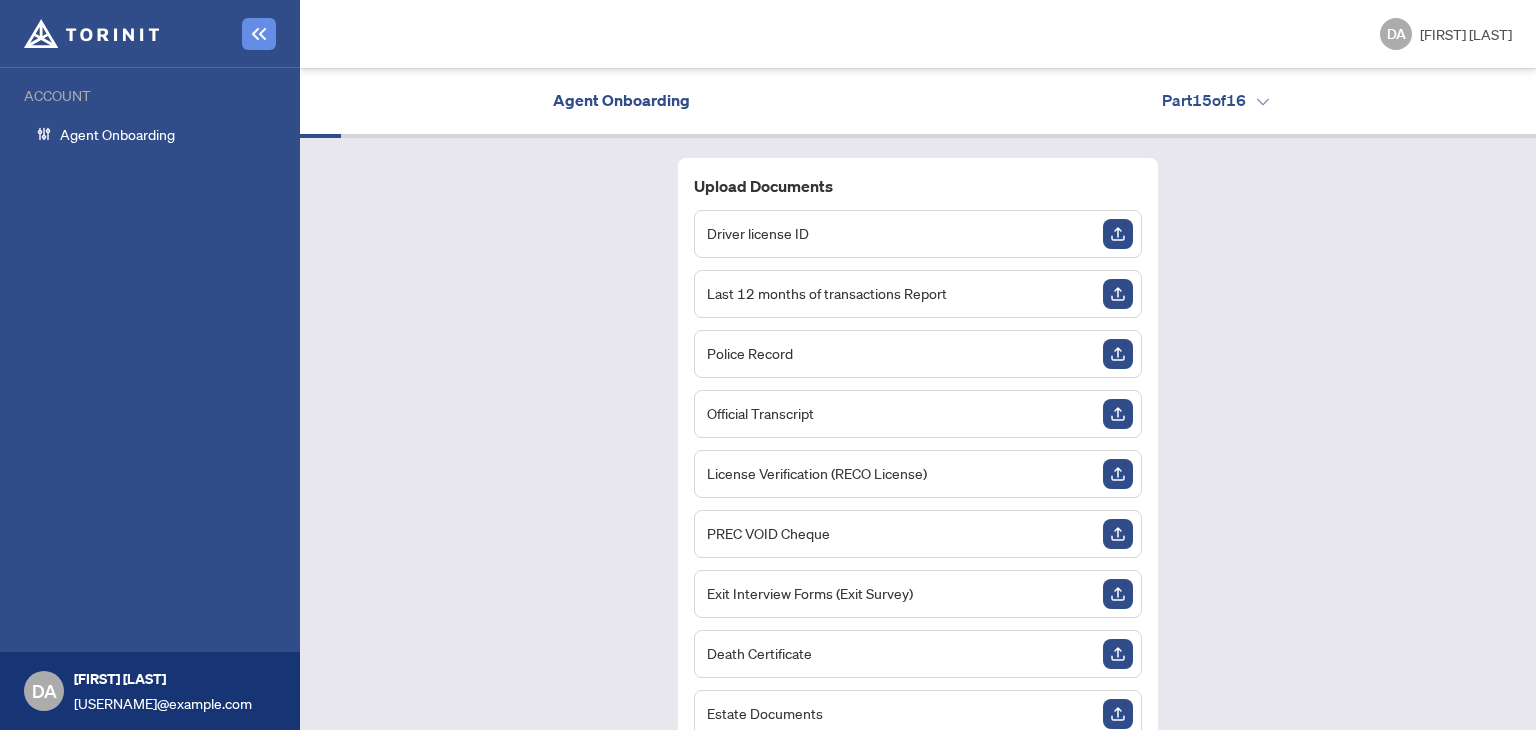 click on "Upload Documents Driver license ID Last 12 months of transactions Report Police Record Official Transcript License Verification (RECO License) PREC VOID Cheque Exit Interview Forms (Exit Survey) Death Certificate Estate Documents Power of Attorney or Executor Documentation Photo/Headshot Previous Next" at bounding box center (918, 545) 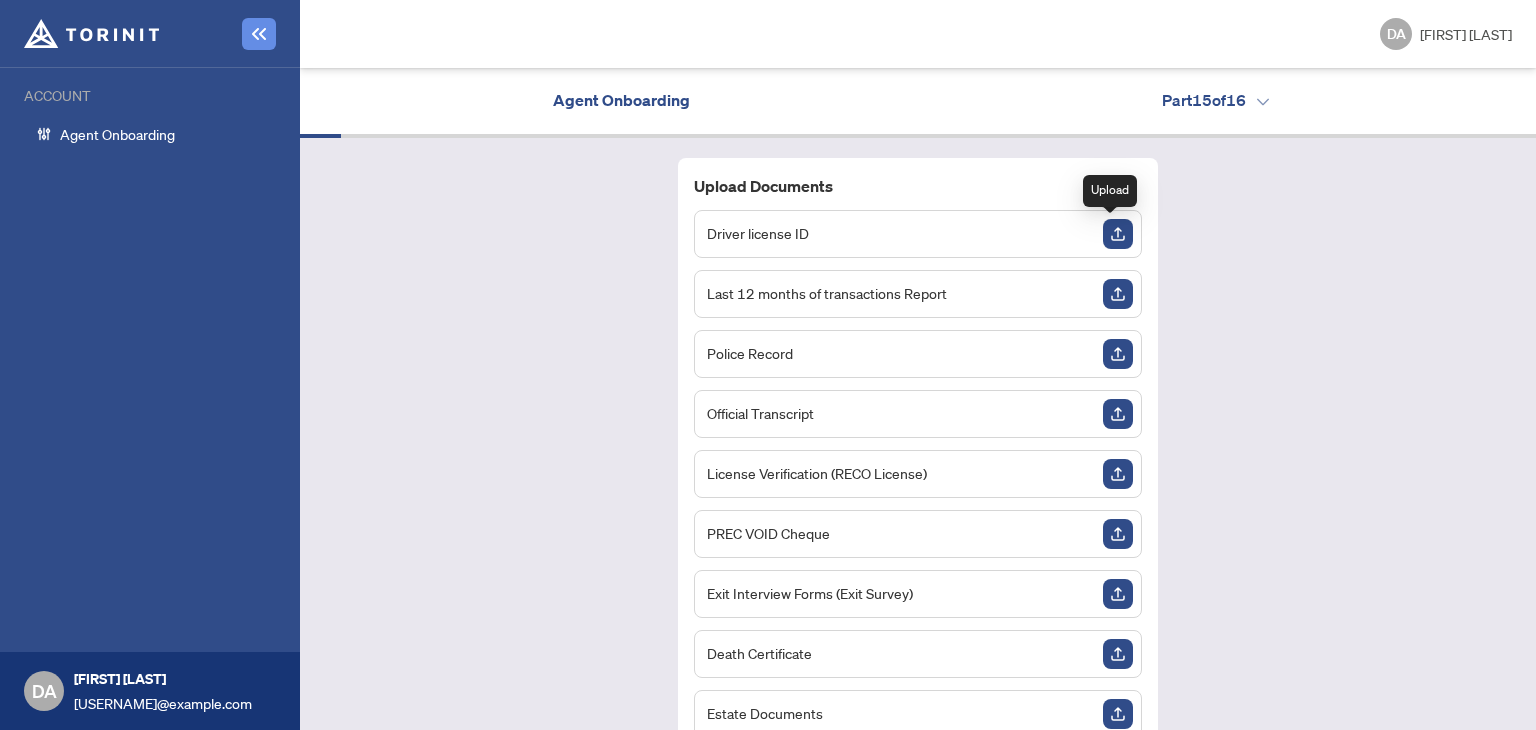 click at bounding box center (1118, 234) 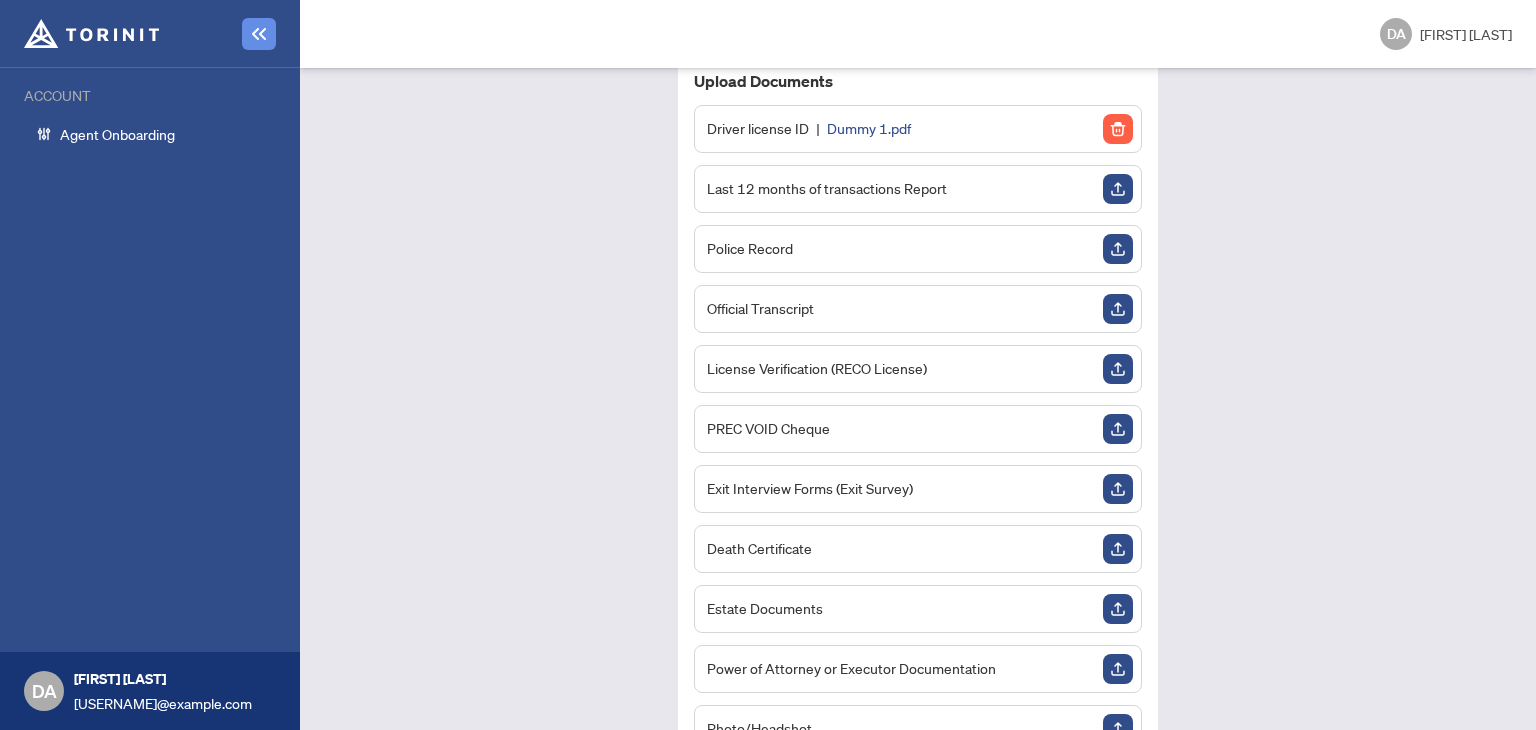 scroll, scrollTop: 217, scrollLeft: 0, axis: vertical 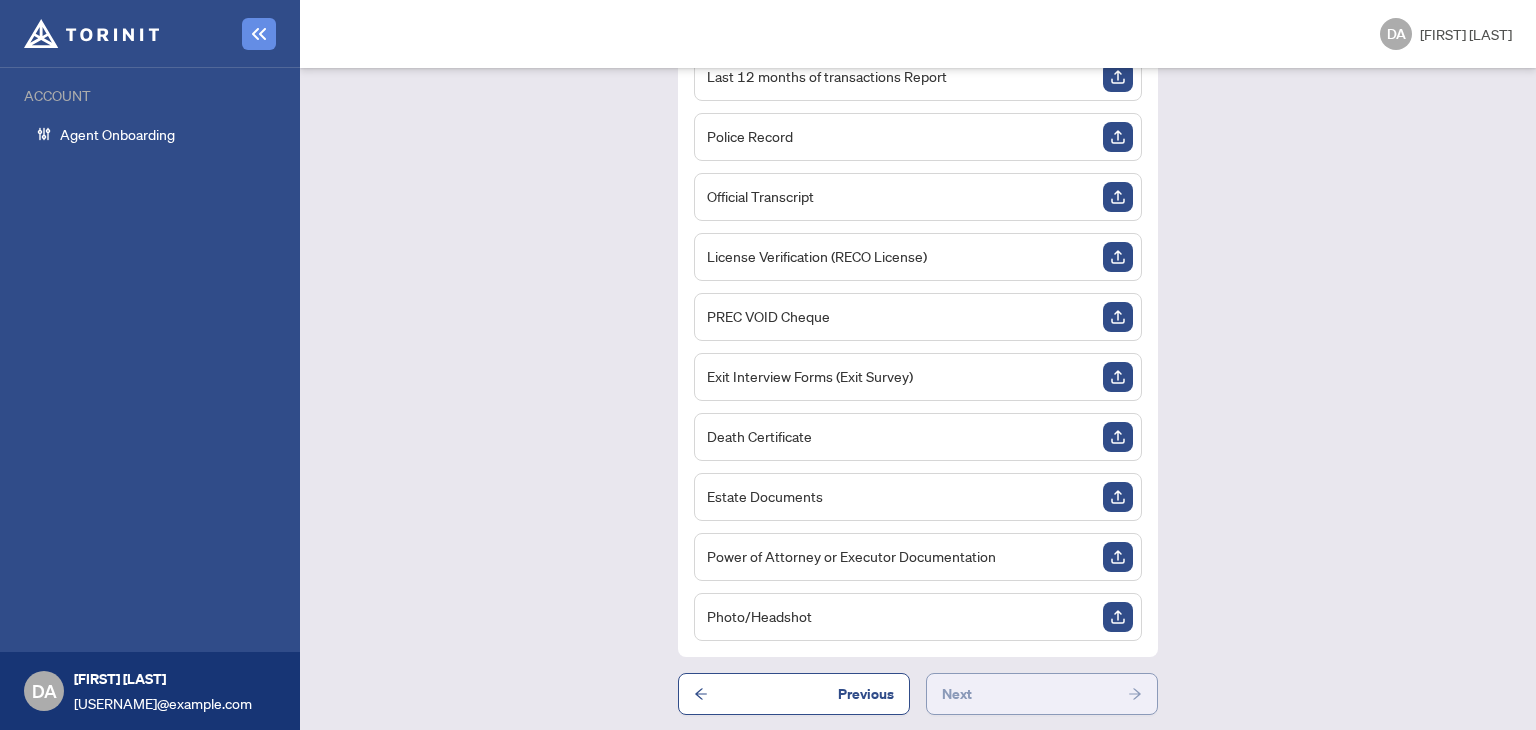 click on "Next" at bounding box center [1042, 694] 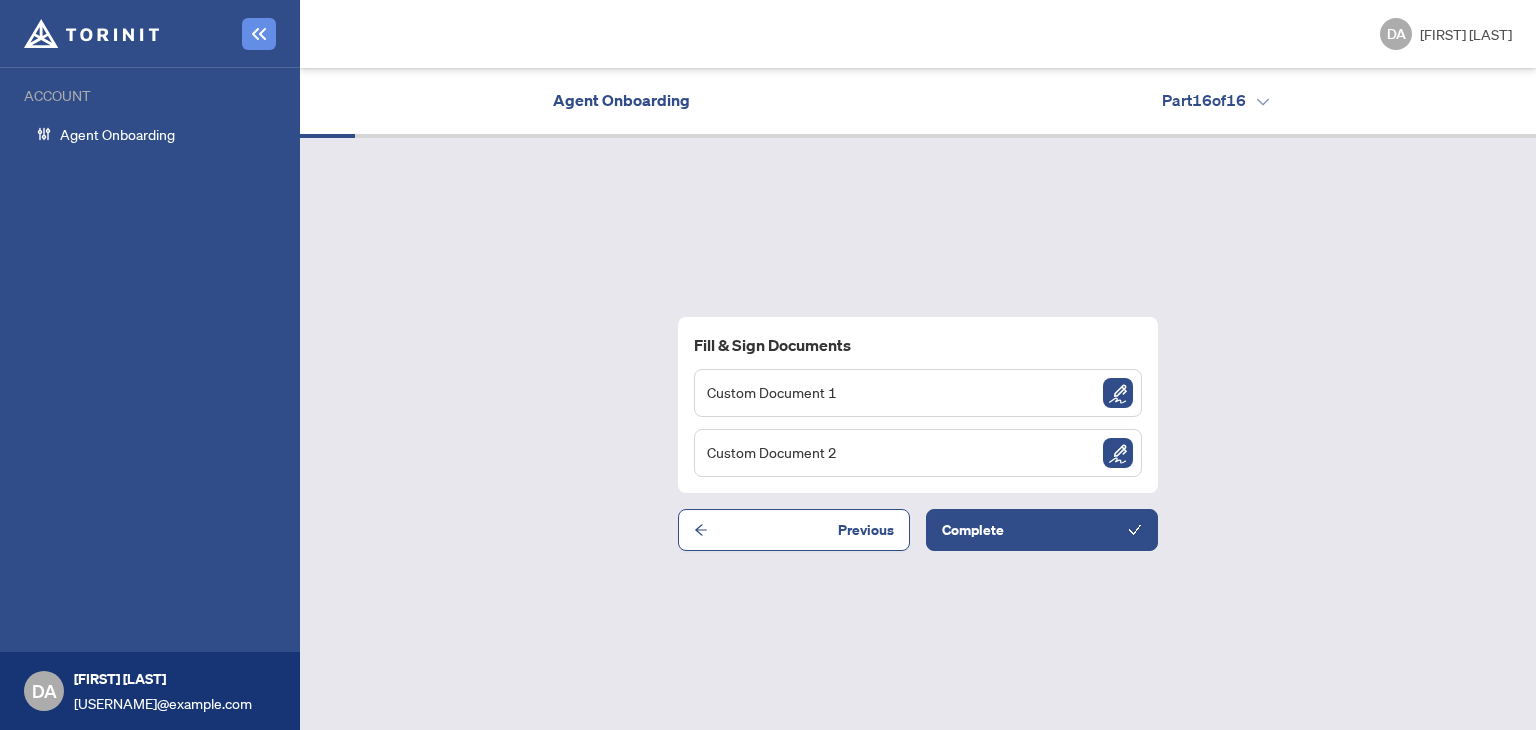 scroll, scrollTop: 0, scrollLeft: 0, axis: both 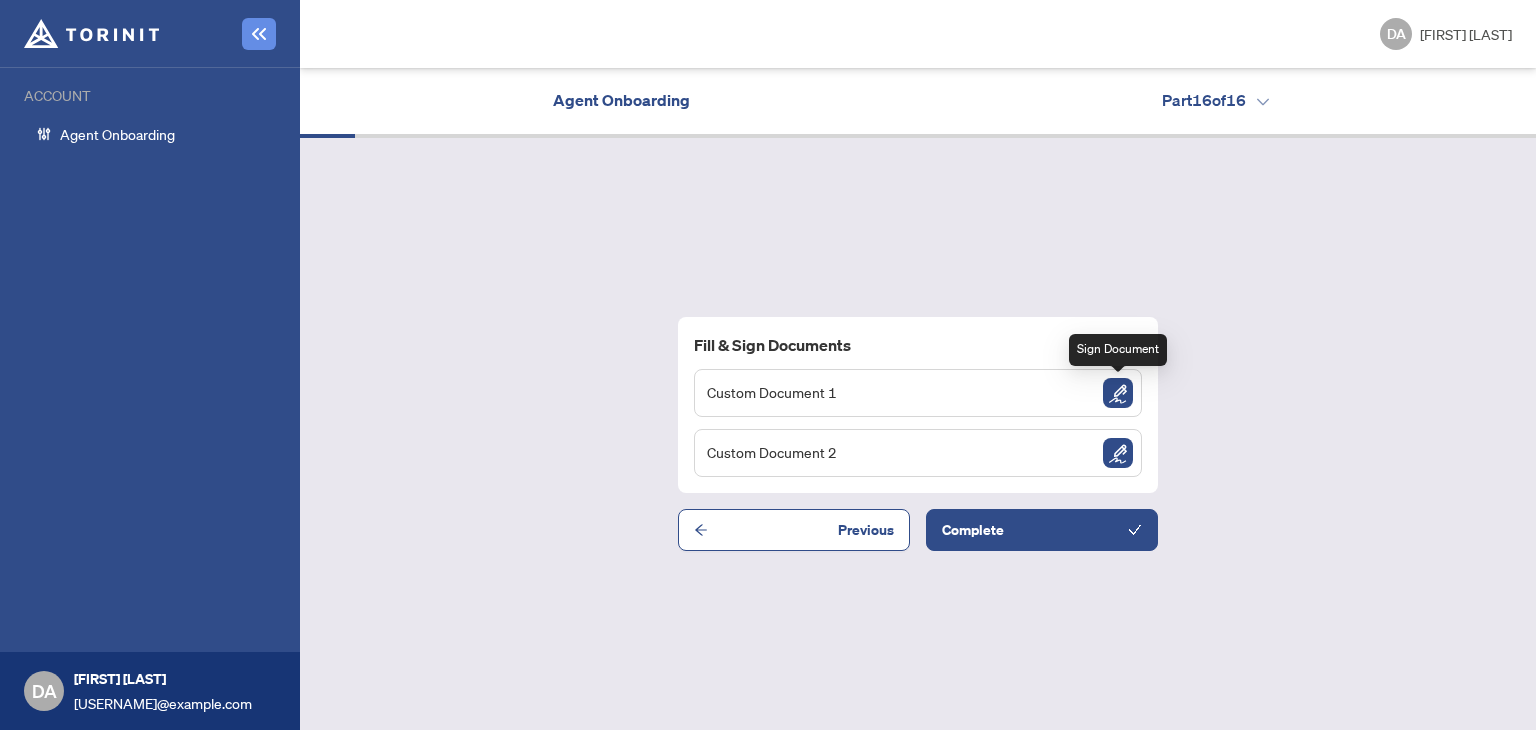 click at bounding box center [1118, 393] 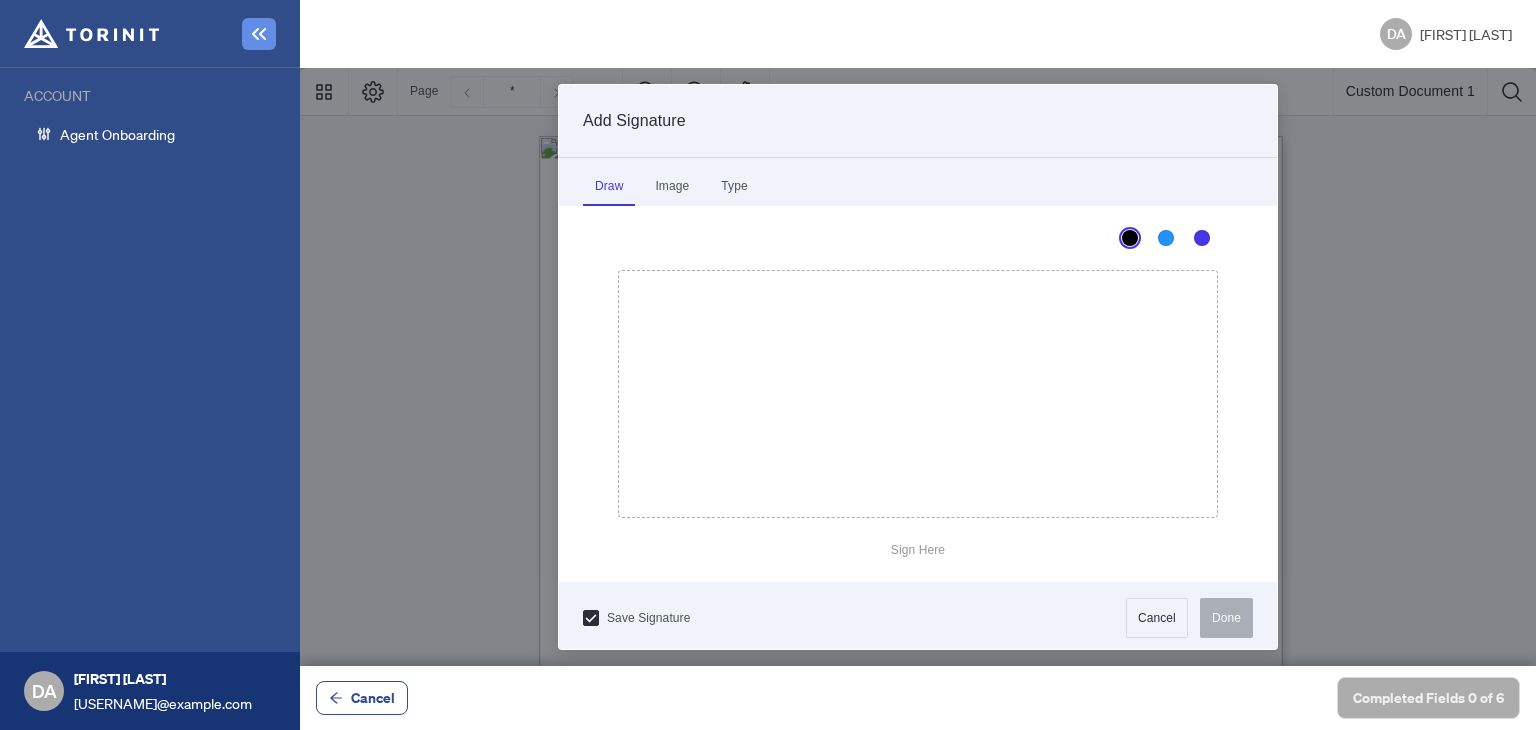 click at bounding box center [918, 367] 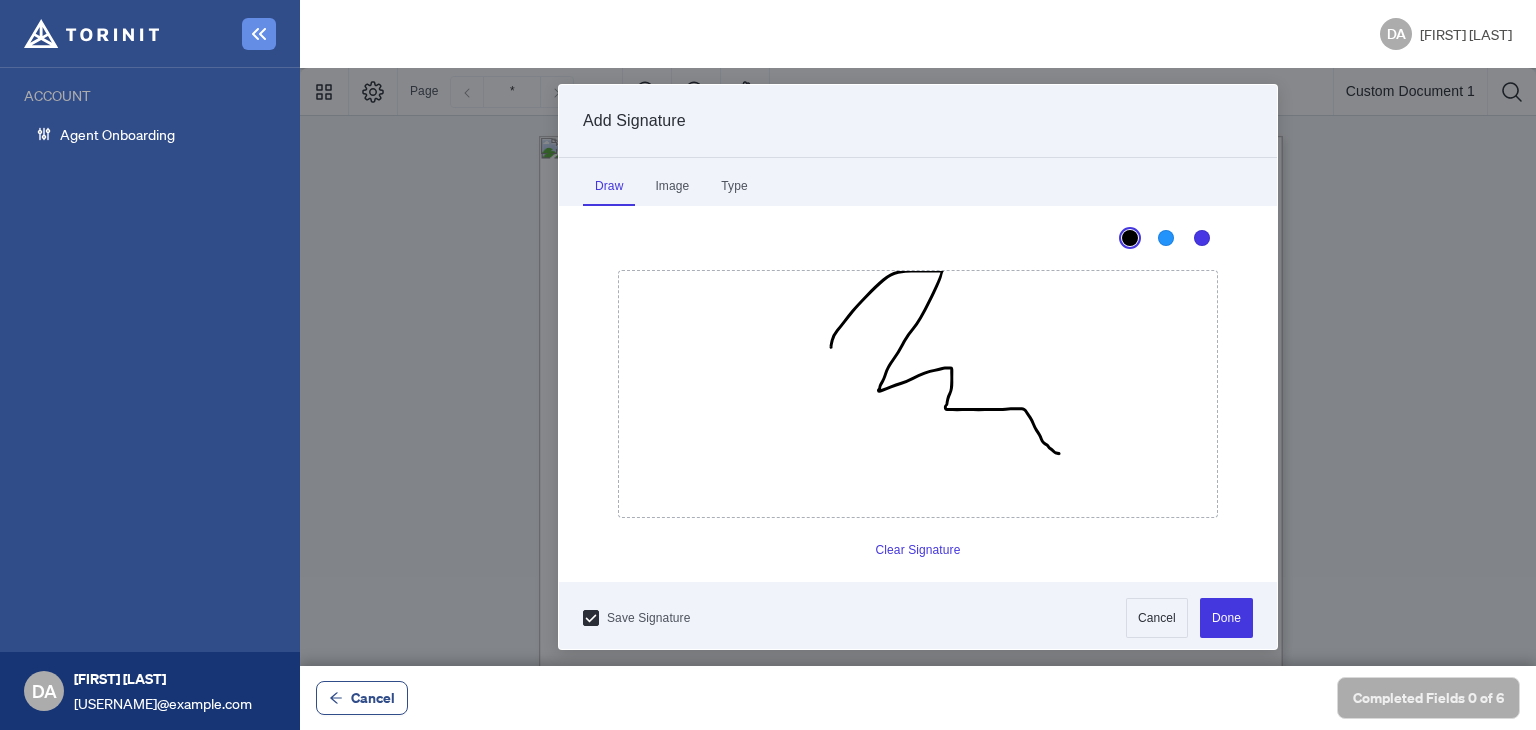 drag, startPoint x: 823, startPoint y: 346, endPoint x: 1052, endPoint y: 454, distance: 253.18965 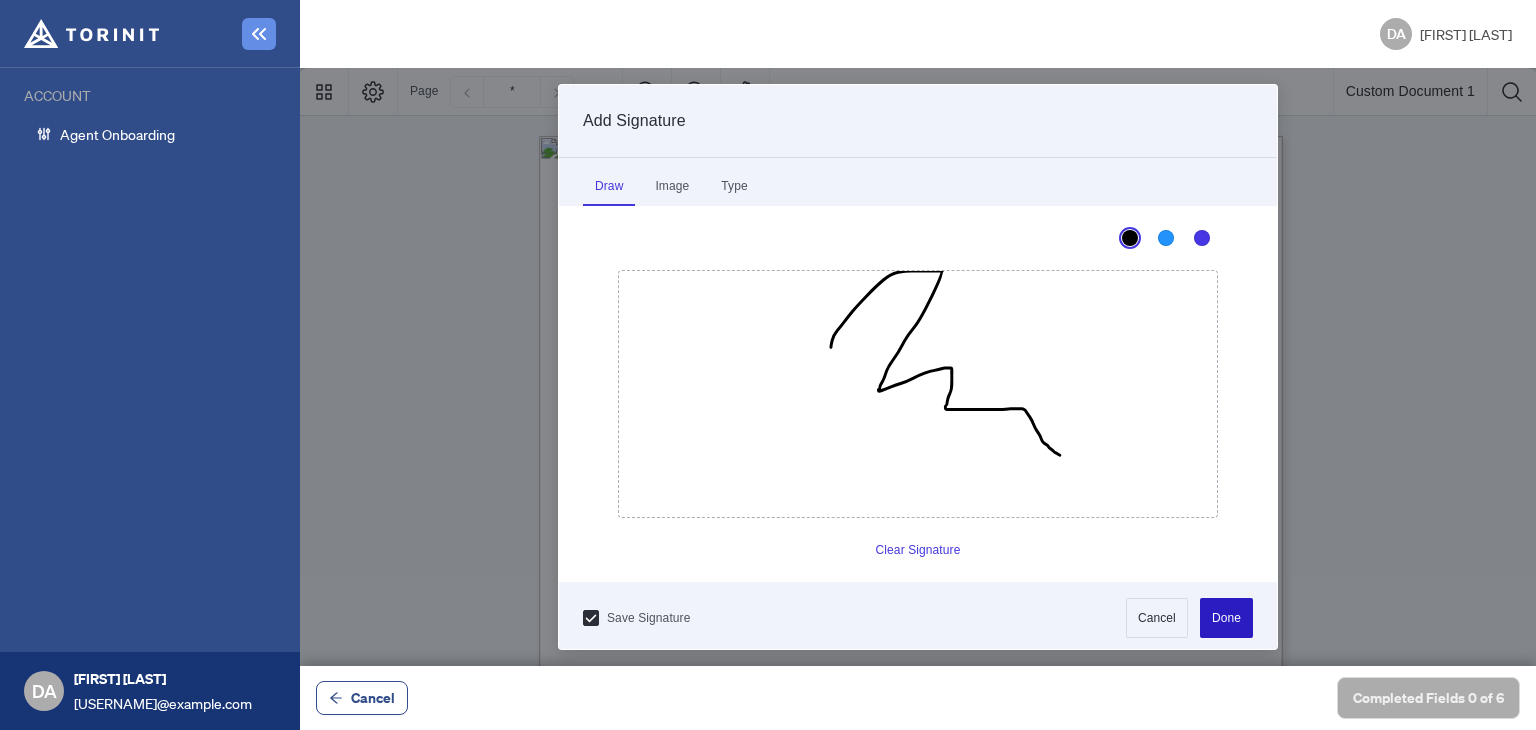 click on "Done" at bounding box center (1226, 618) 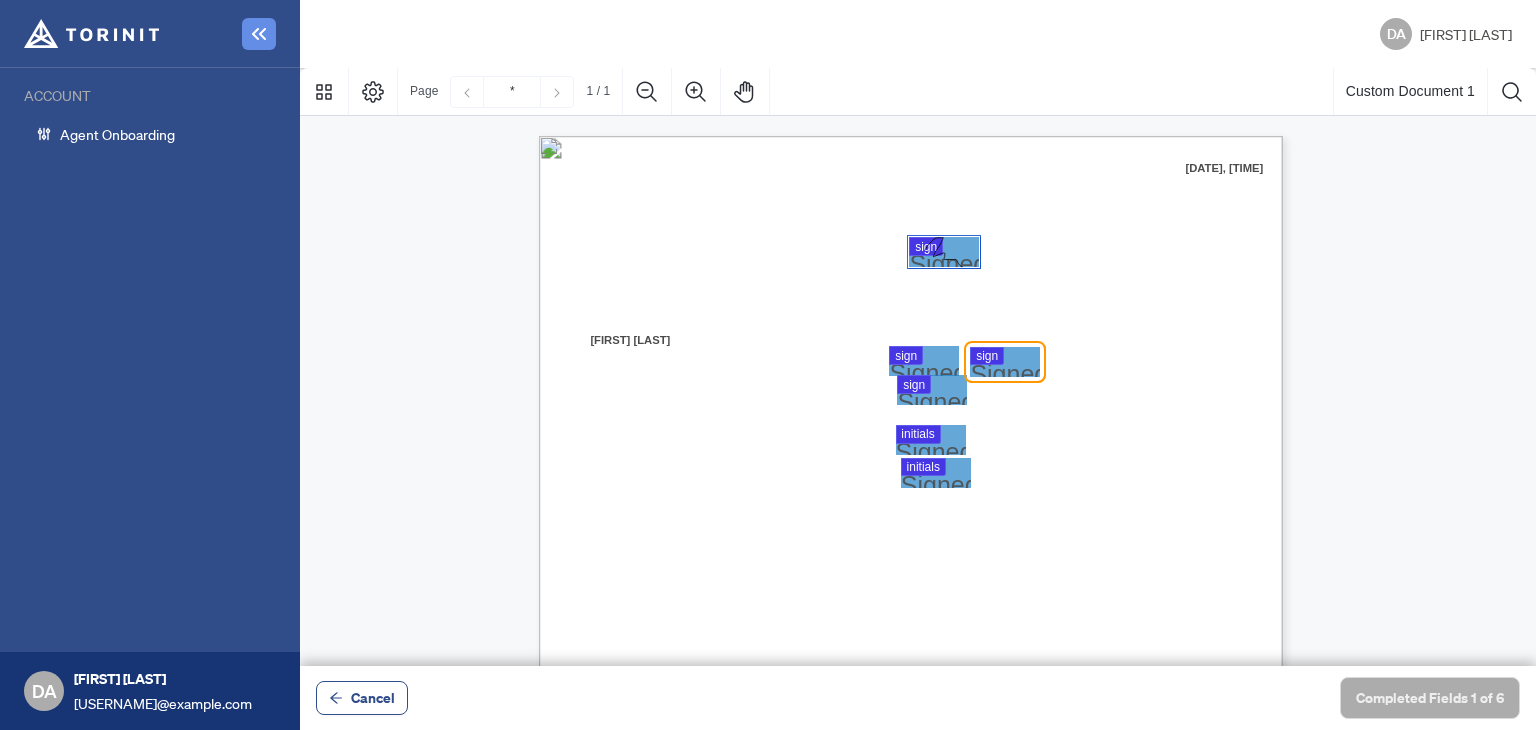 click at bounding box center [918, 367] 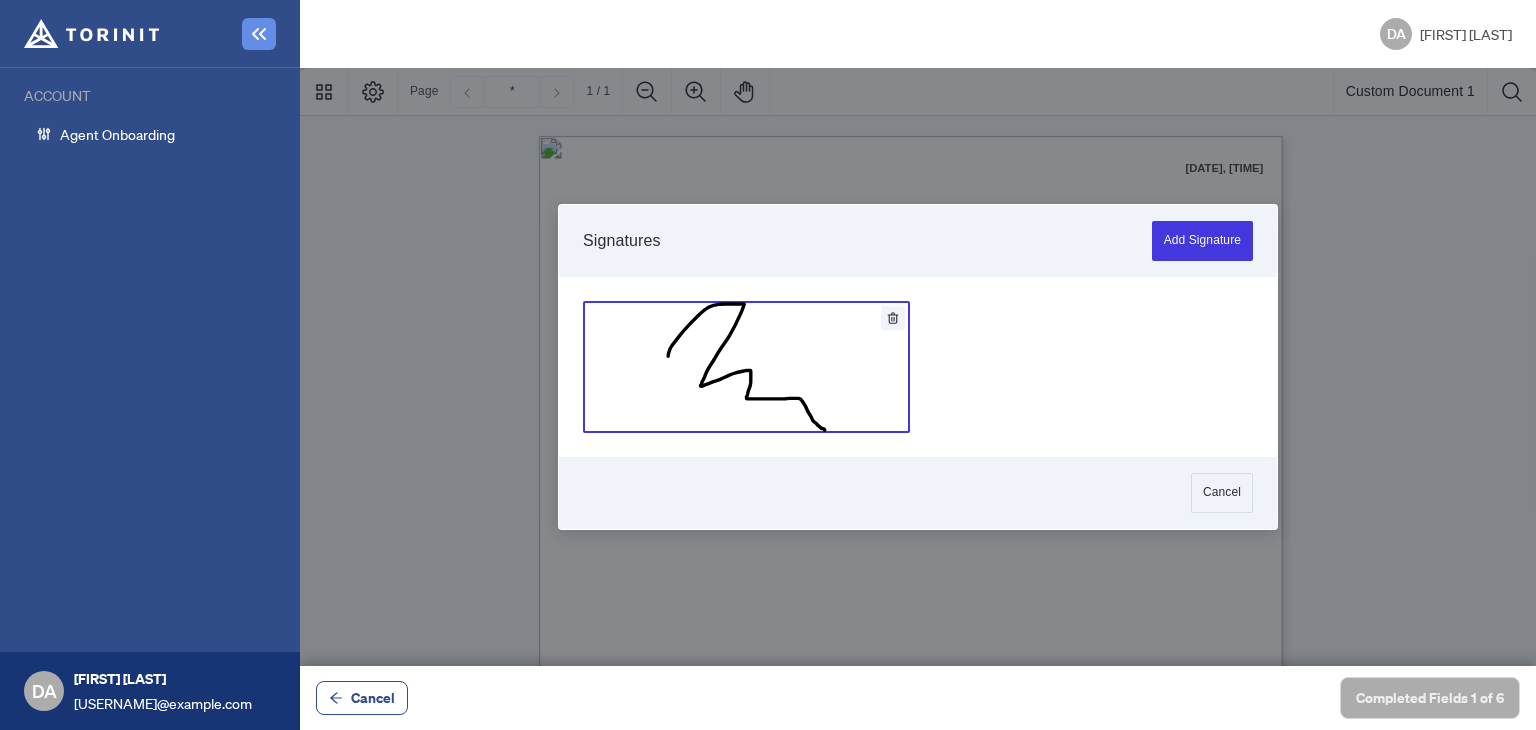 click at bounding box center [746, 367] 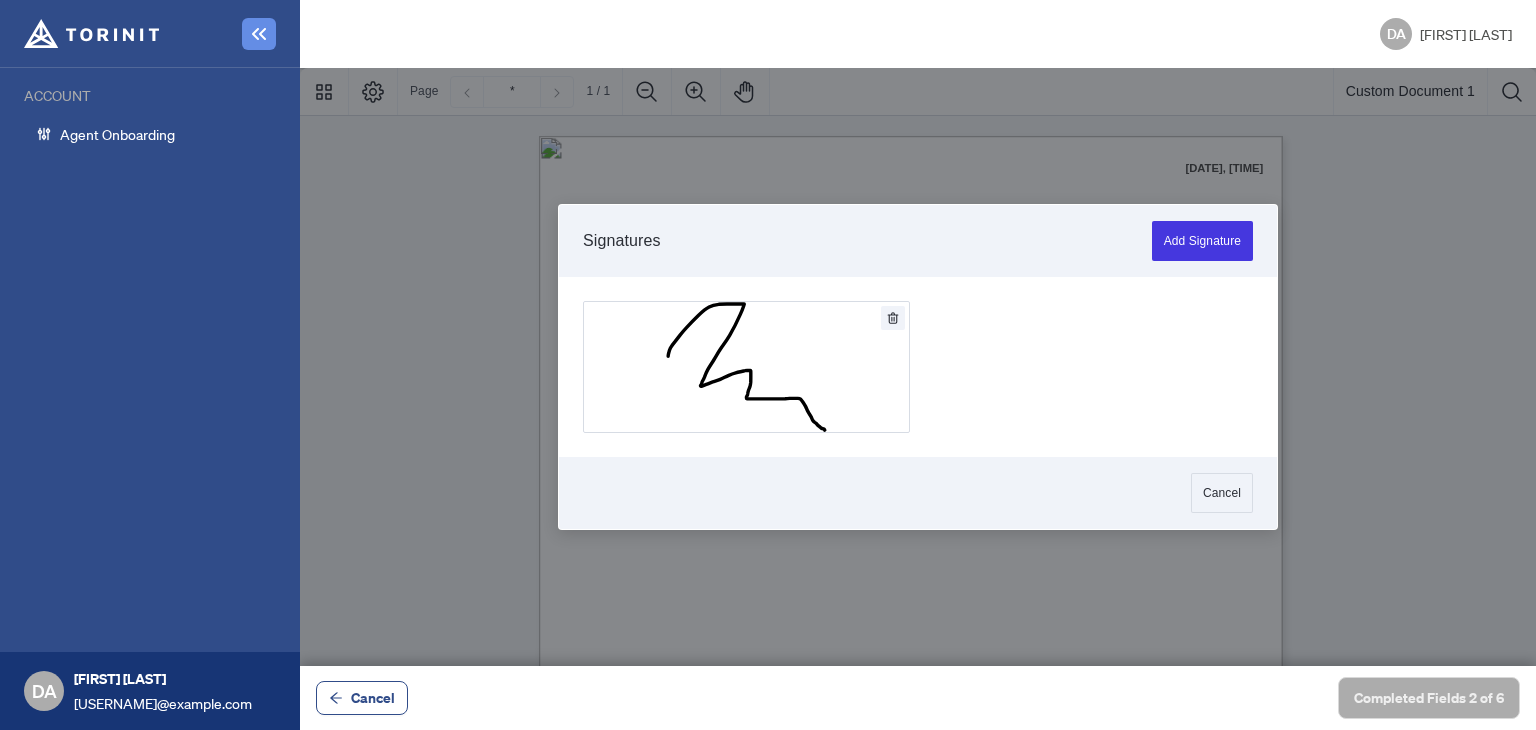 click at bounding box center (918, 367) 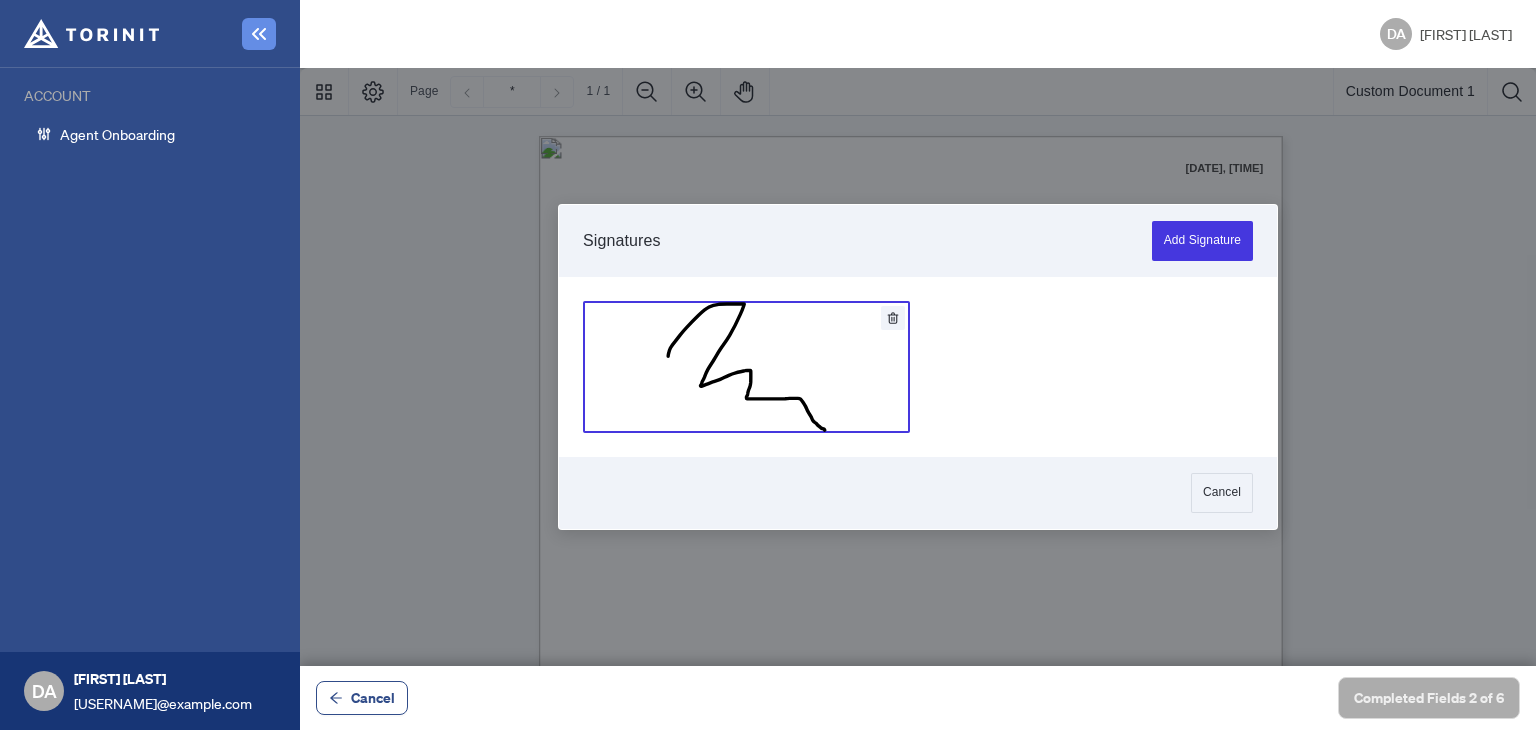 click at bounding box center (746, 367) 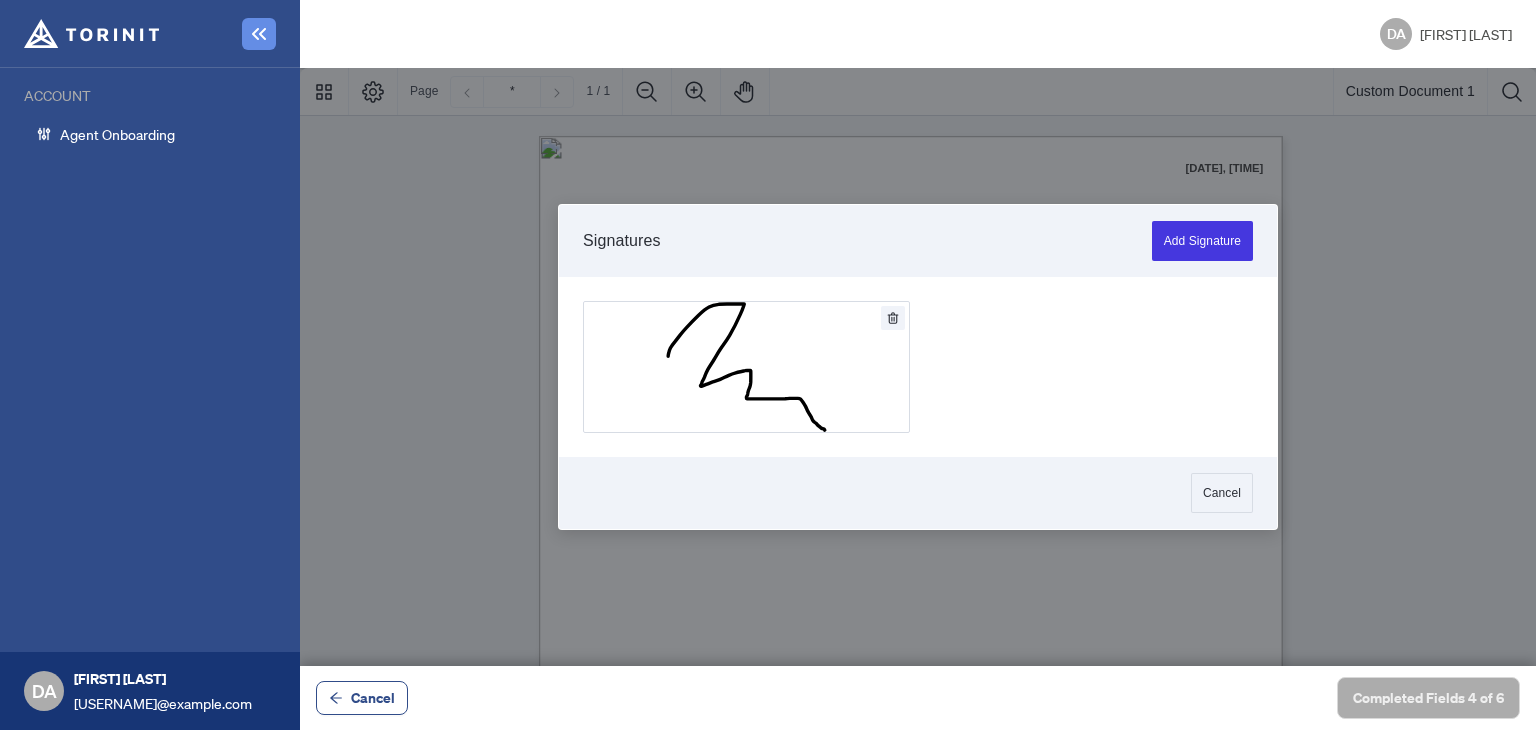 click at bounding box center (918, 367) 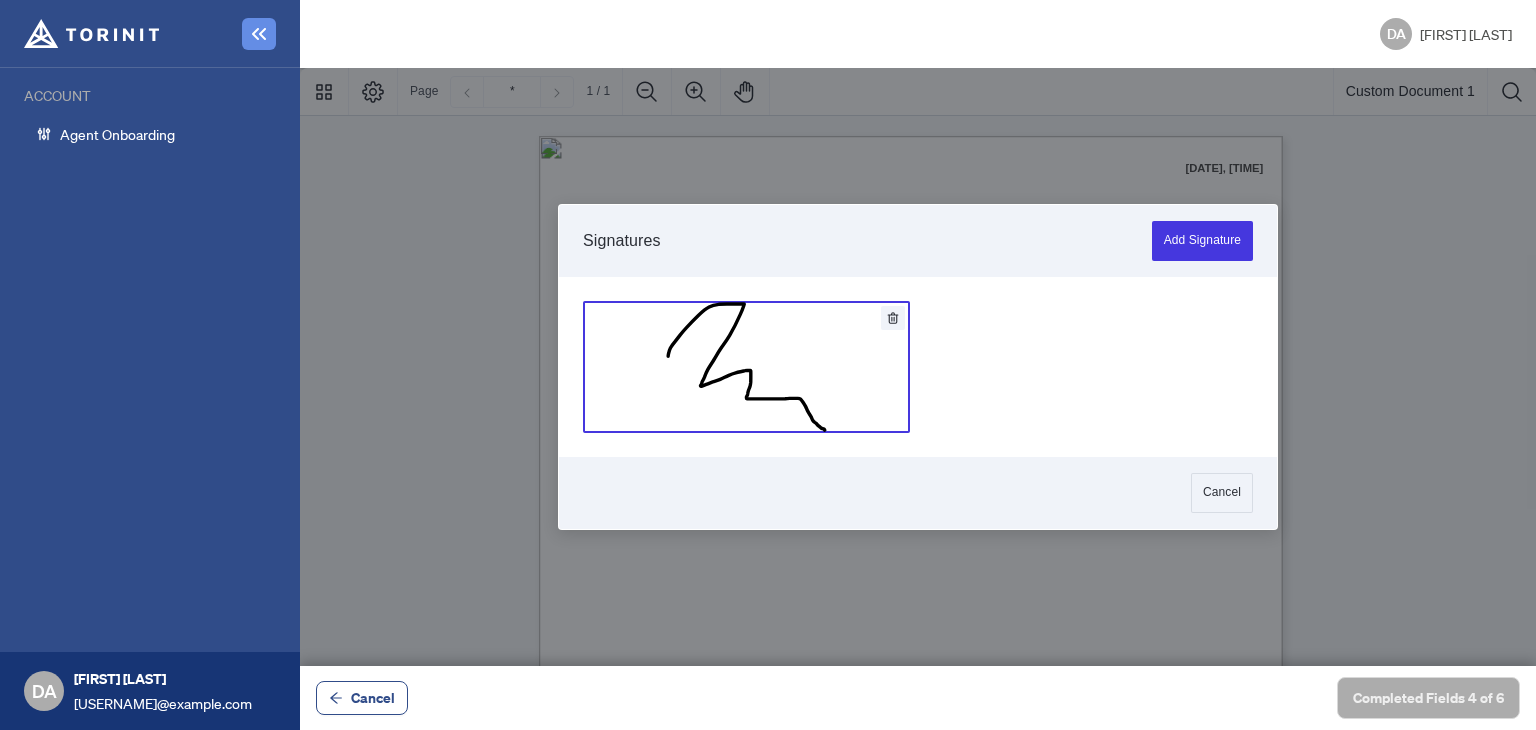 click at bounding box center (746, 367) 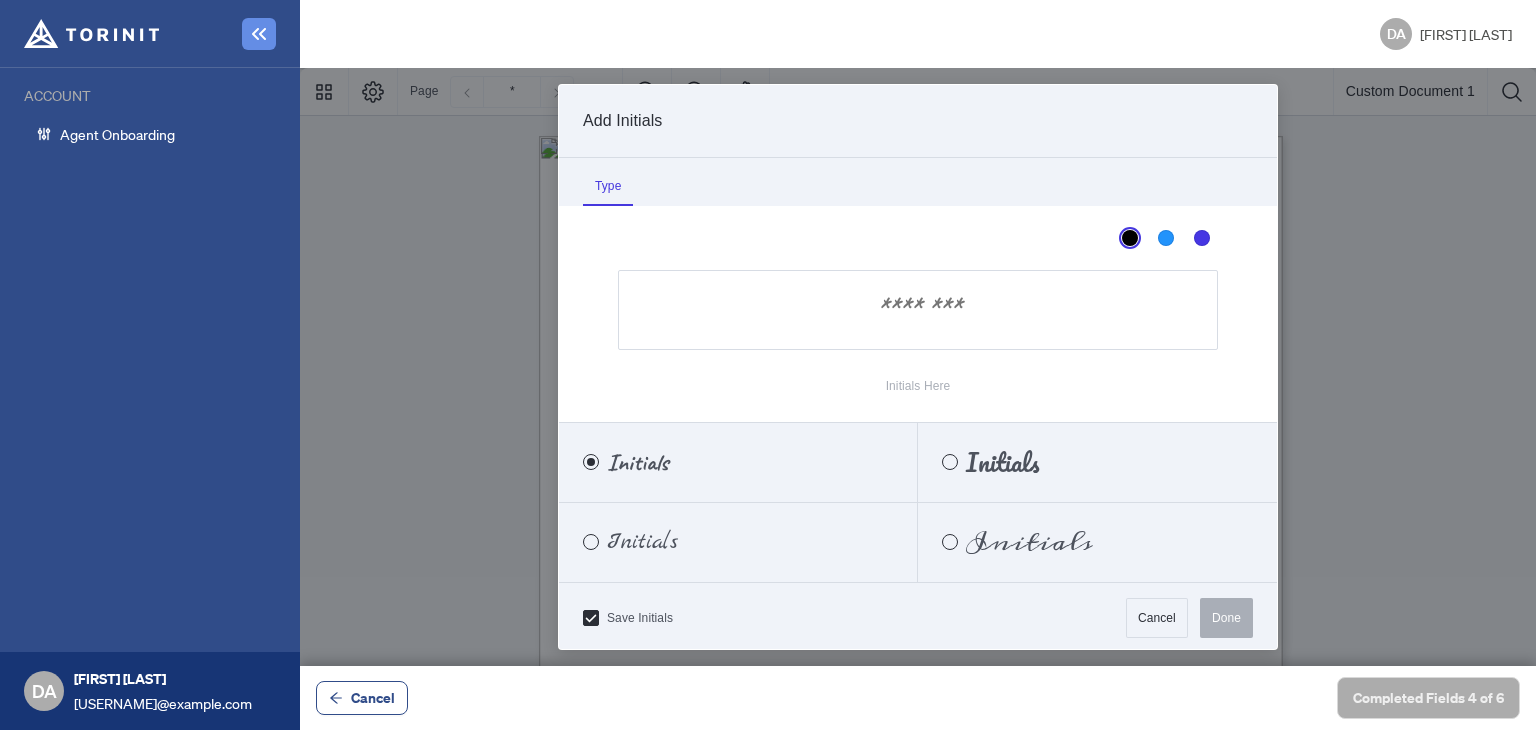 click at bounding box center [918, 367] 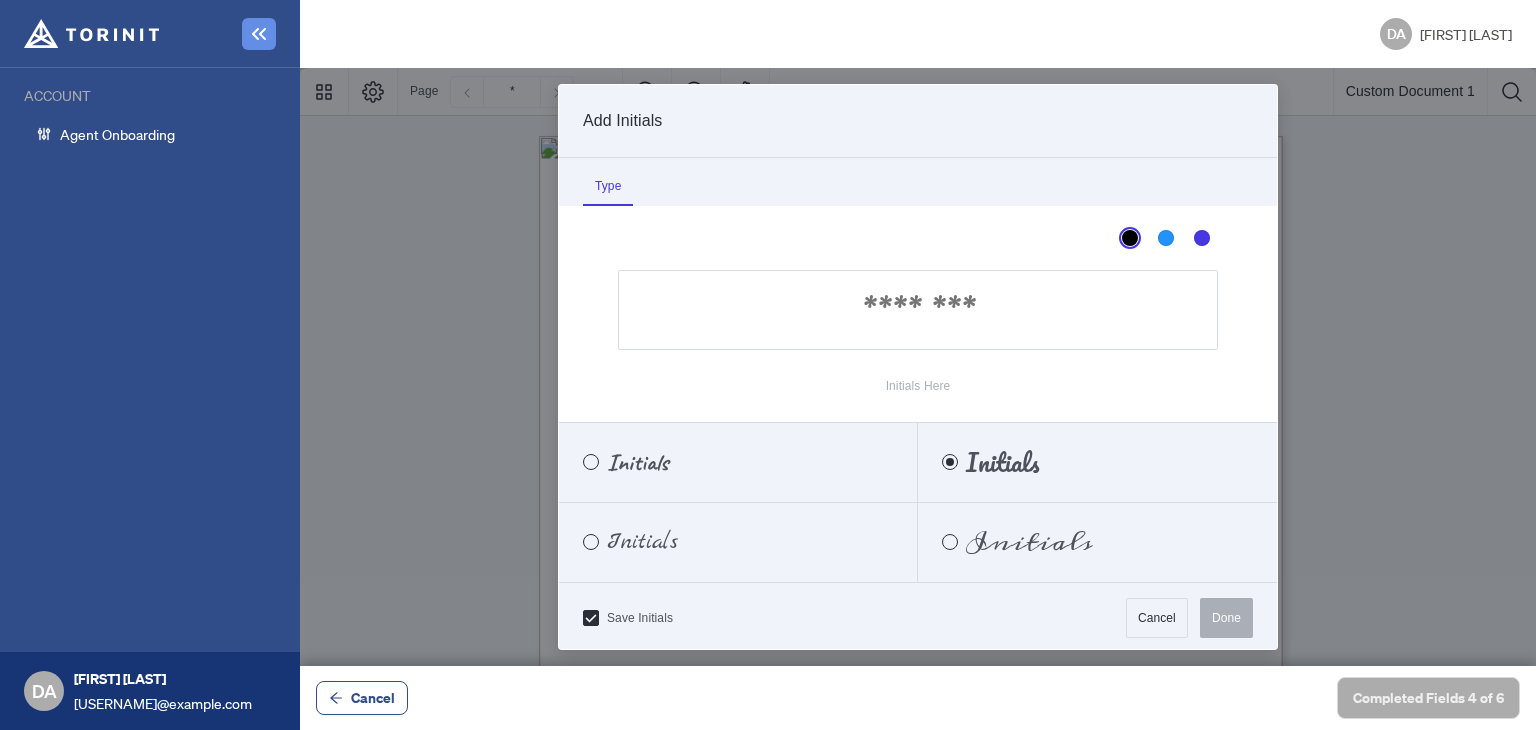 click at bounding box center (918, 310) 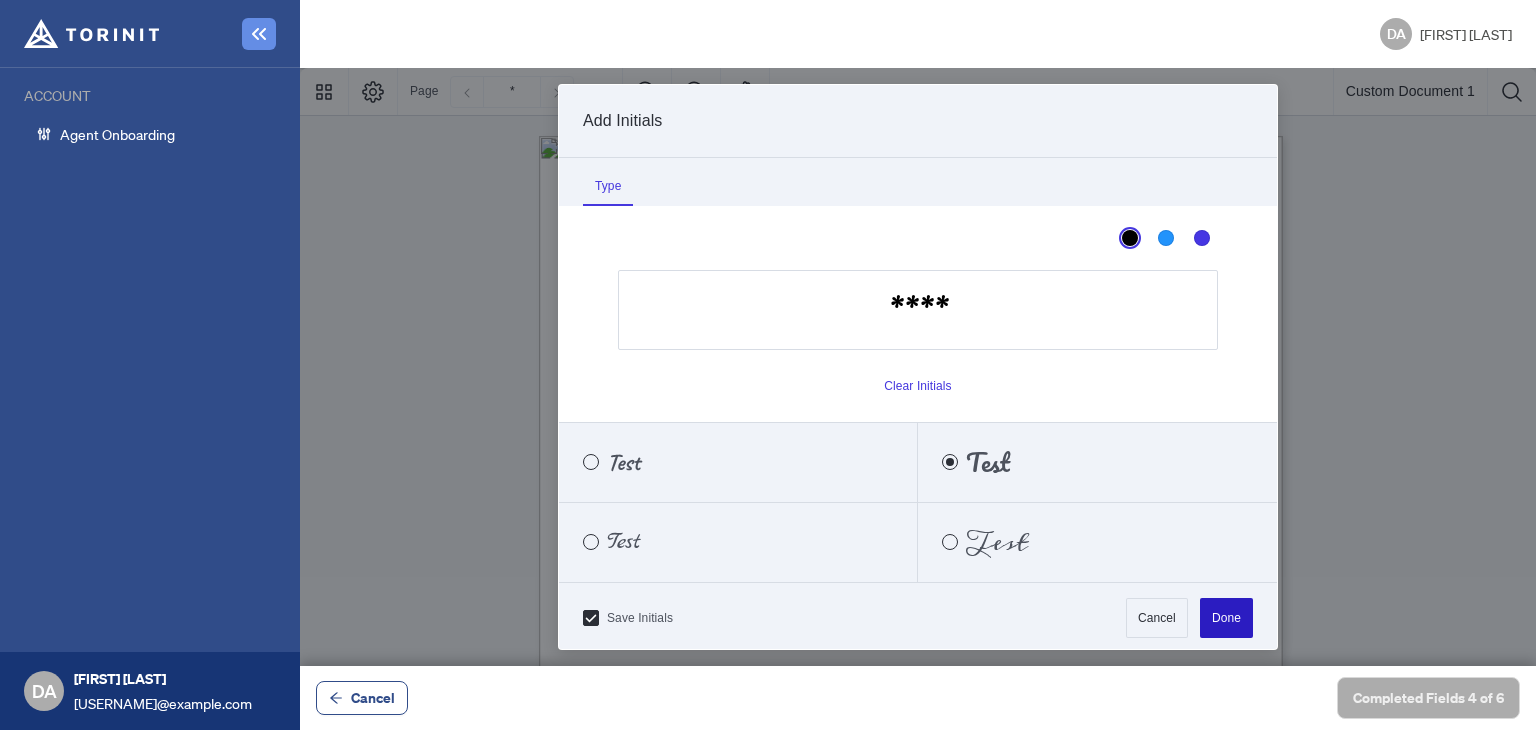 type on "****" 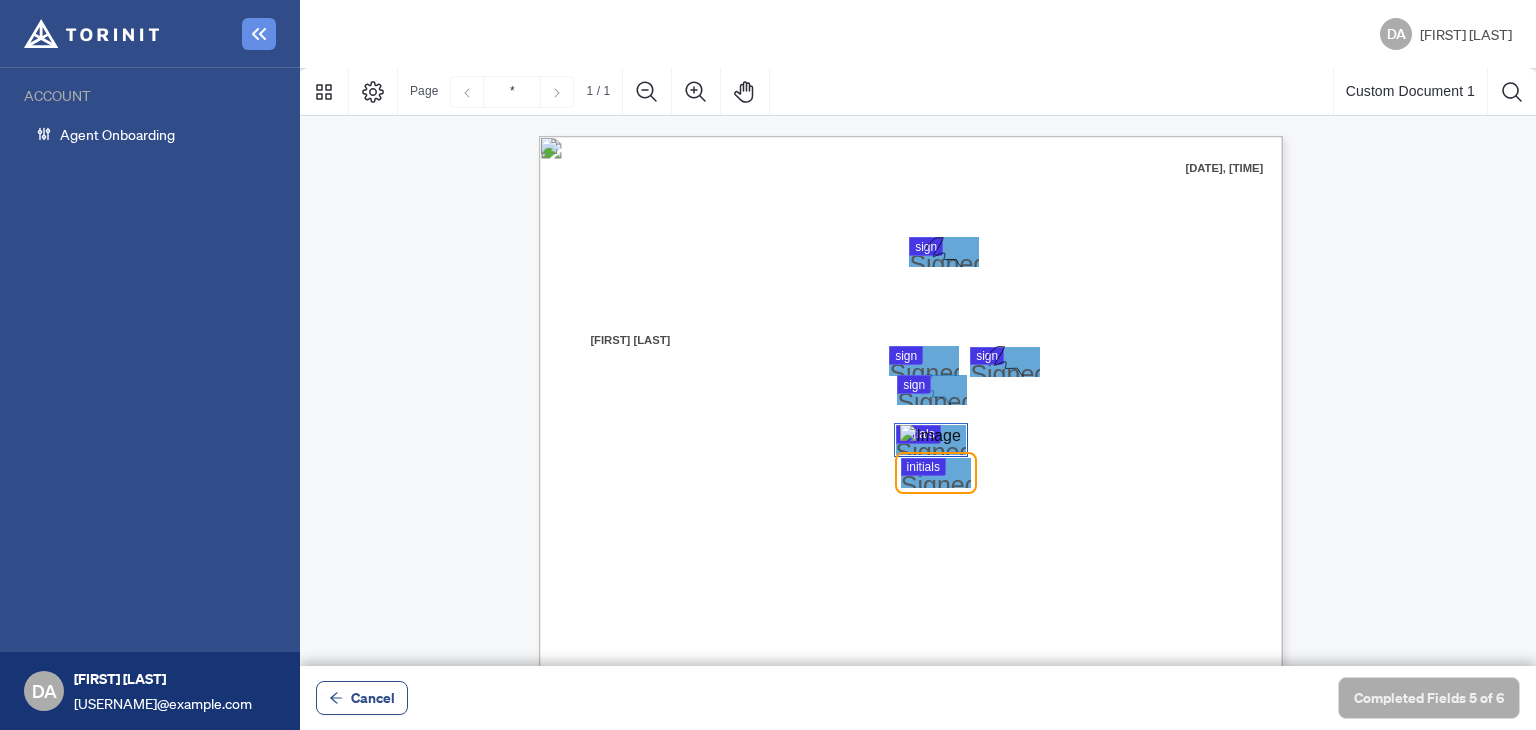 click at bounding box center (918, 367) 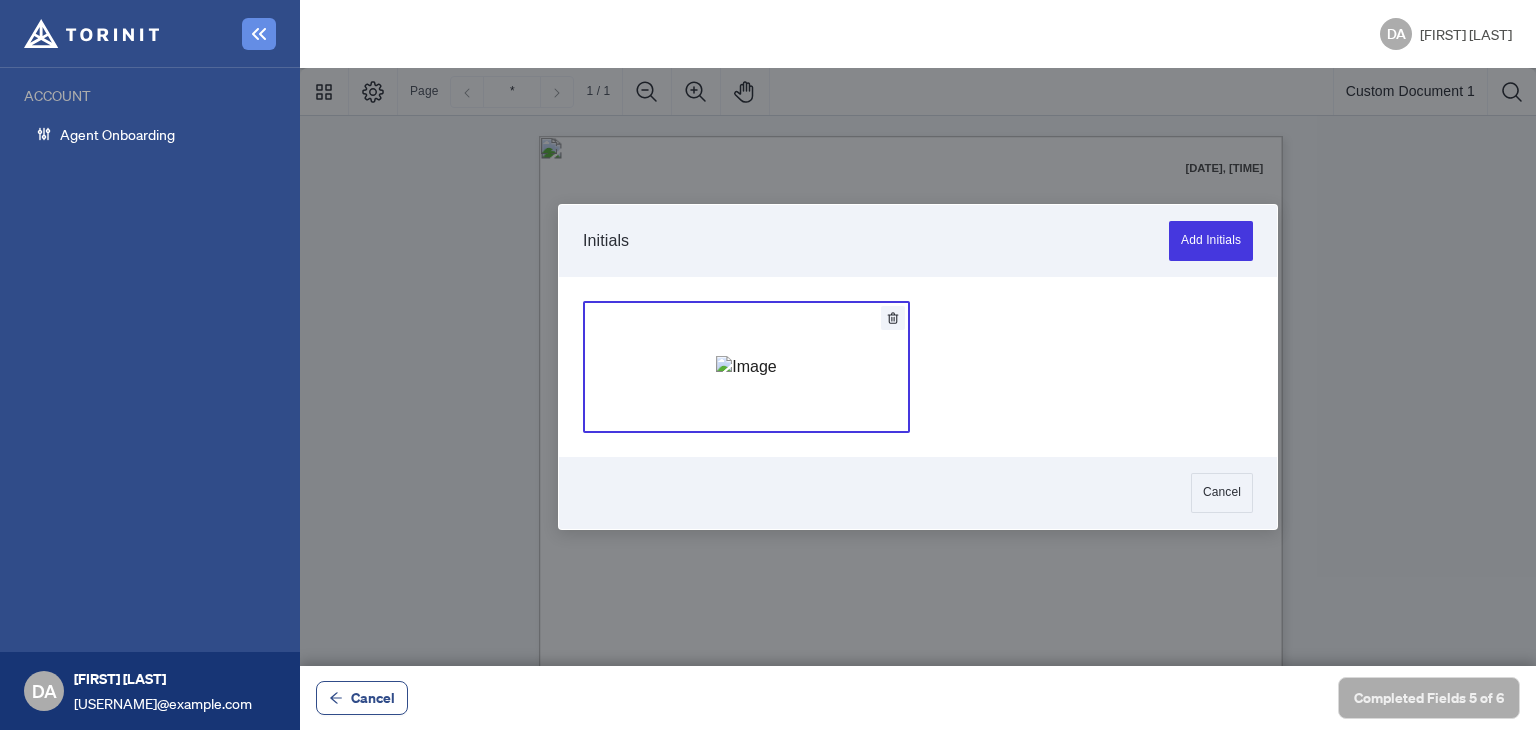 click at bounding box center (746, 367) 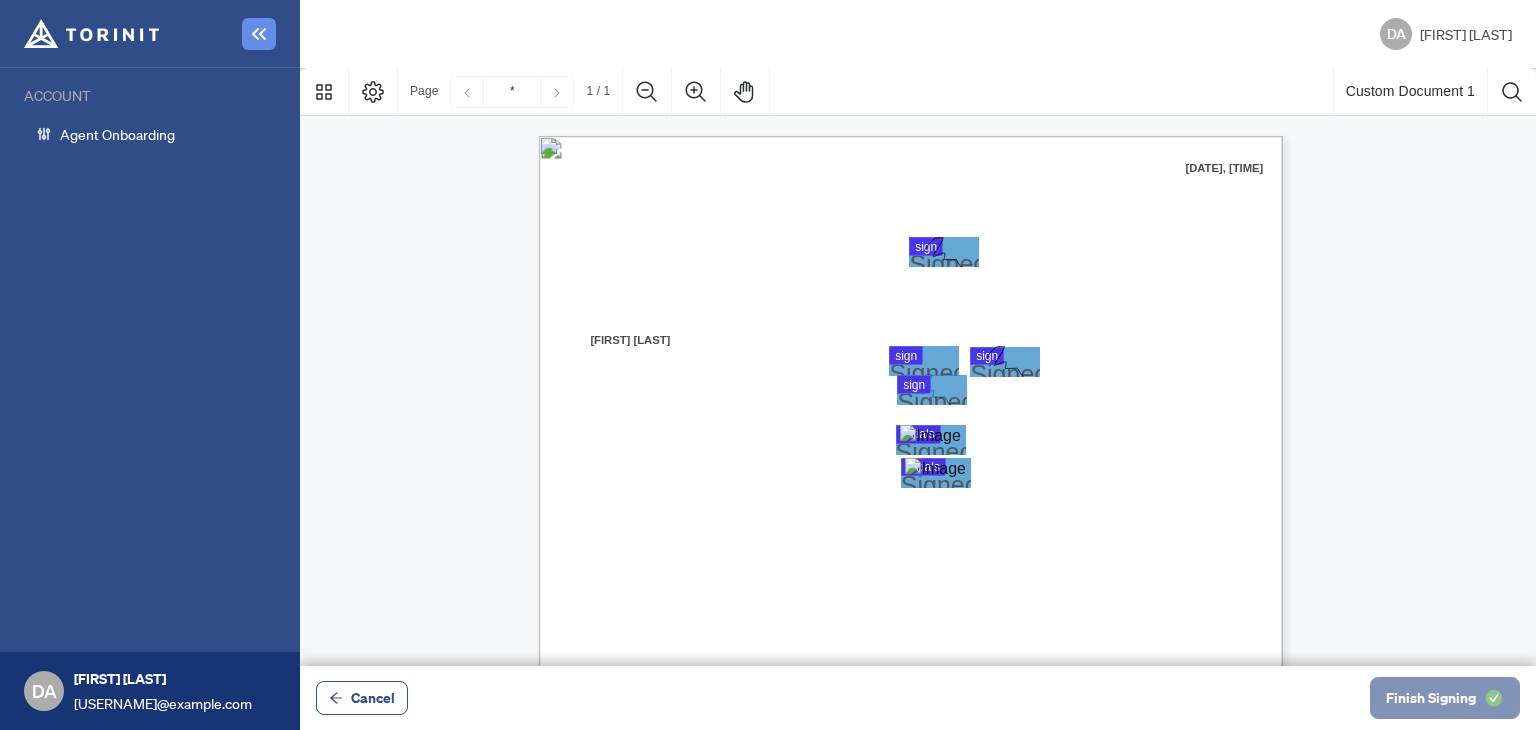 click at bounding box center (1494, 698) 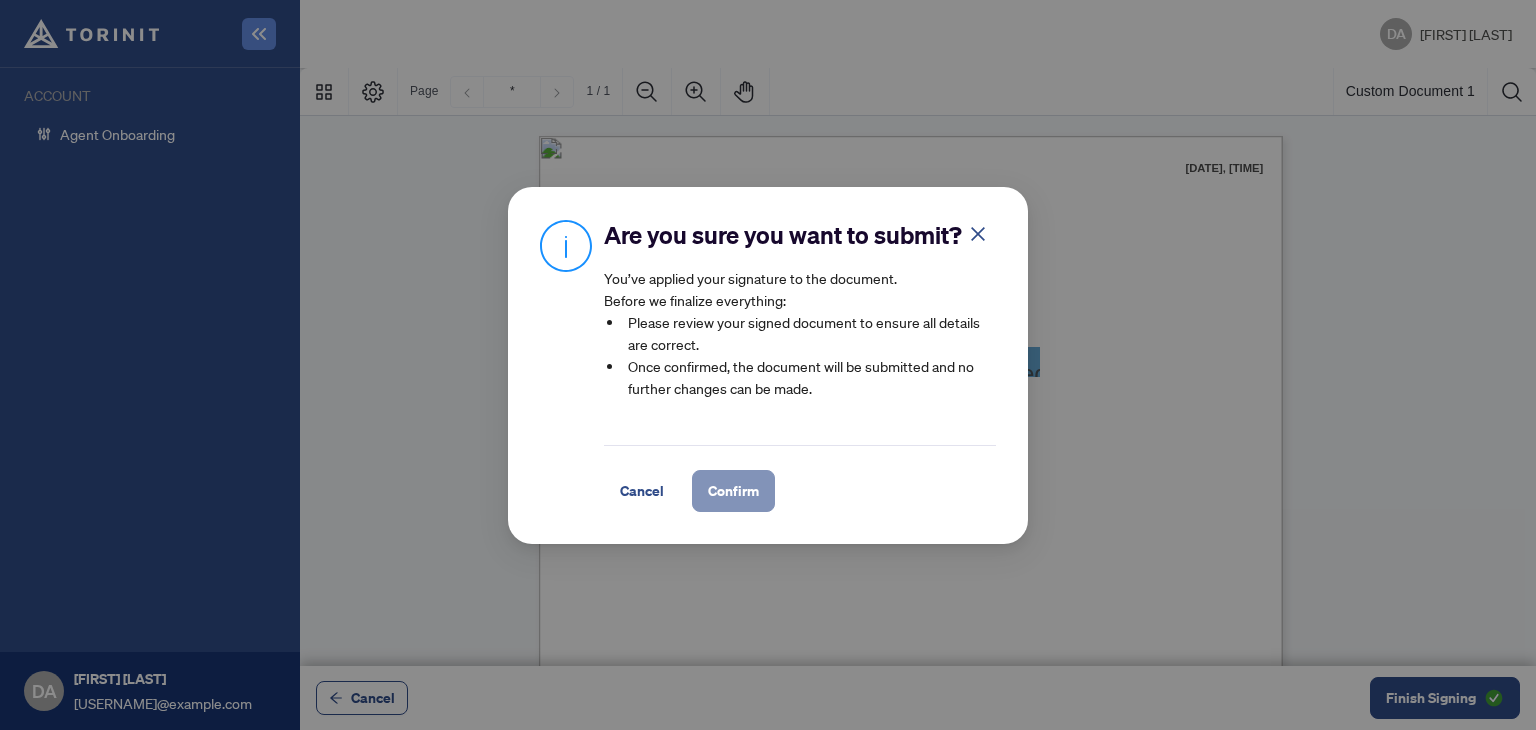 click on "Confirm" at bounding box center [733, 491] 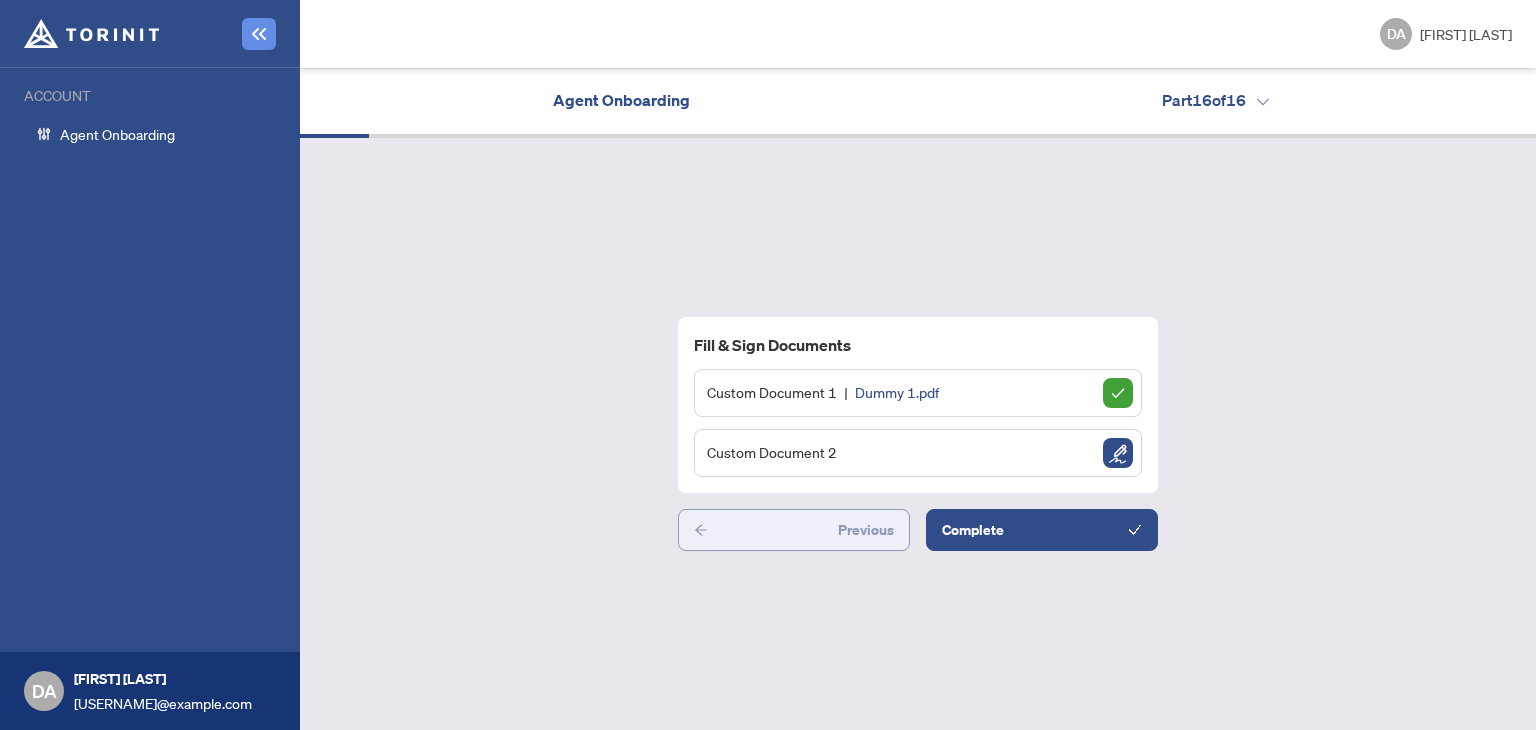 click on "Previous" at bounding box center [866, 530] 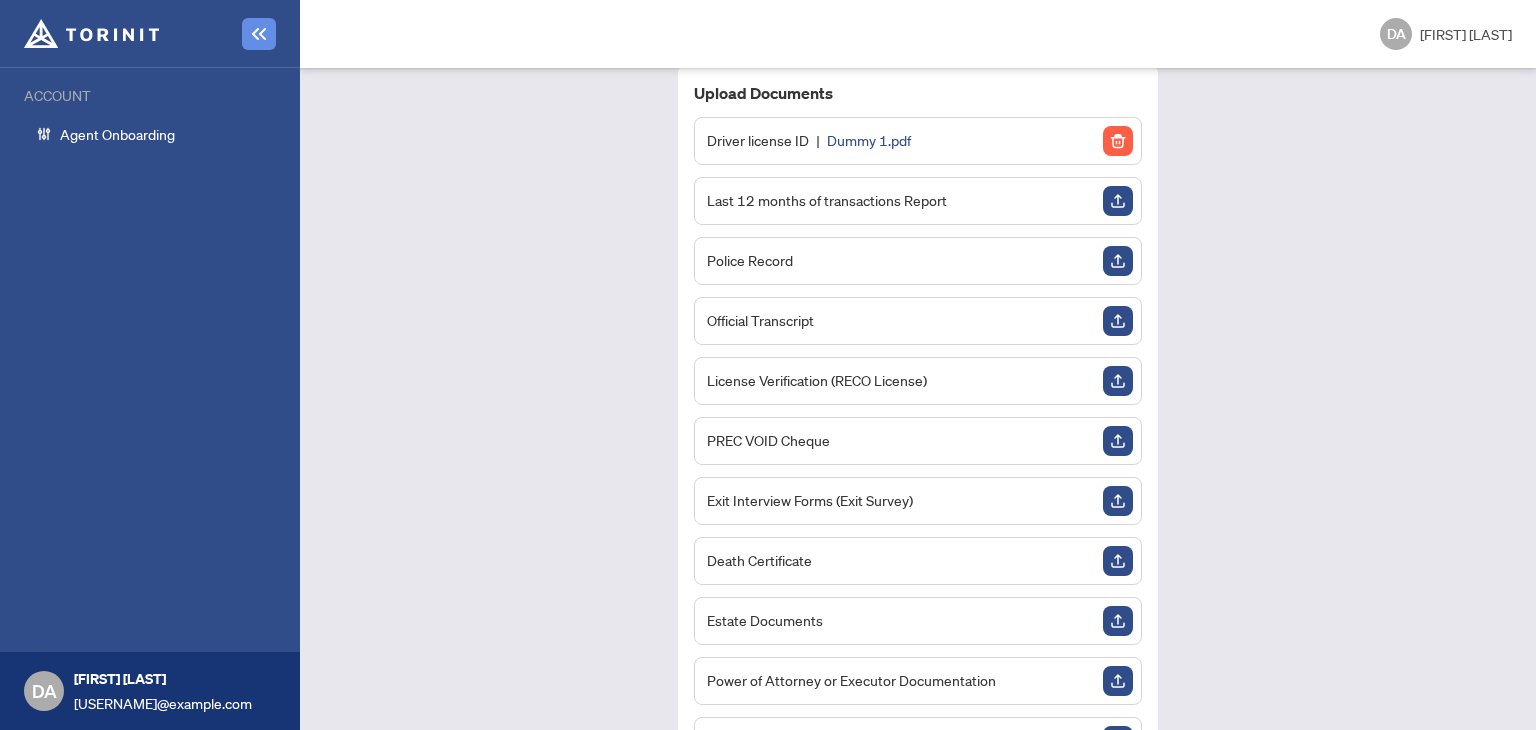 scroll, scrollTop: 217, scrollLeft: 0, axis: vertical 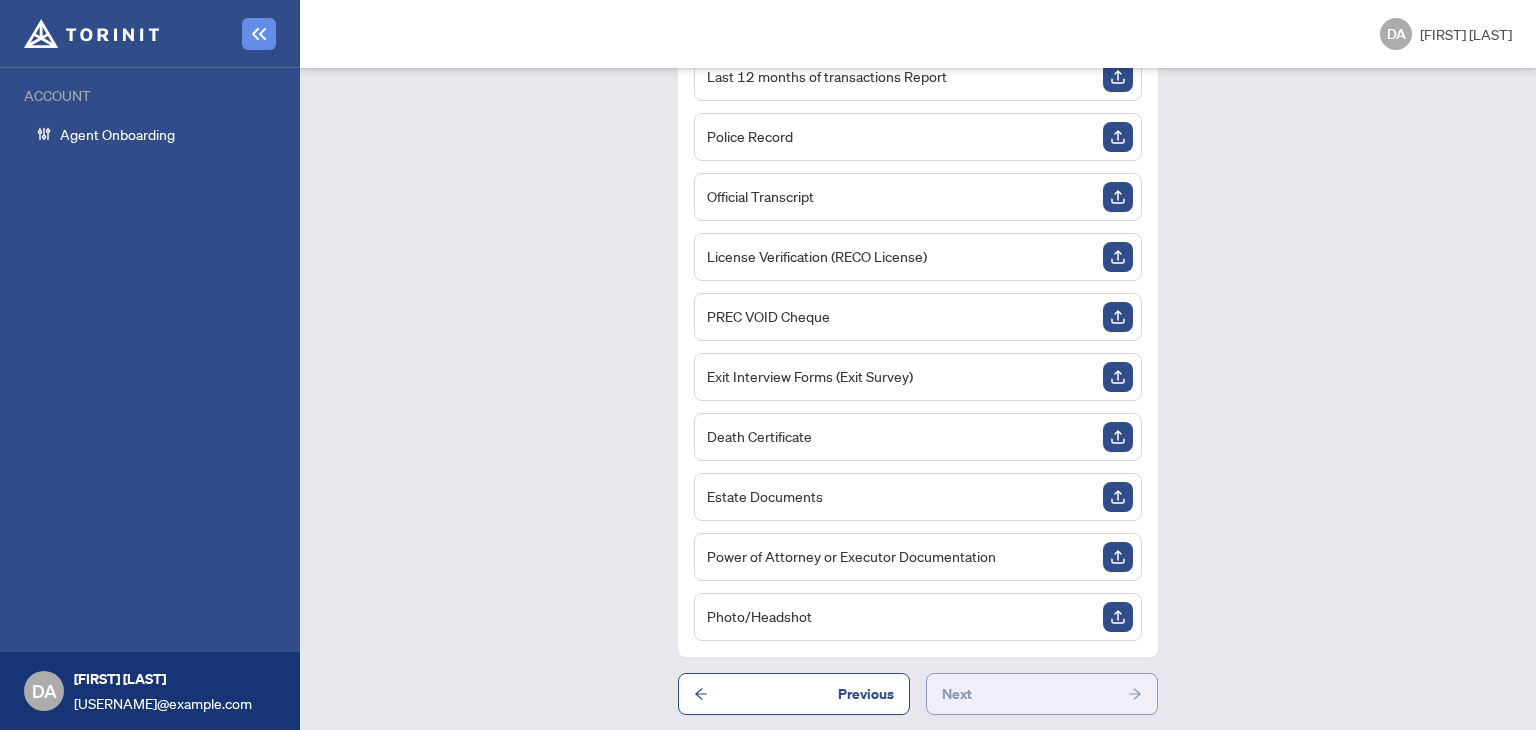 click on "Next" at bounding box center (1042, 694) 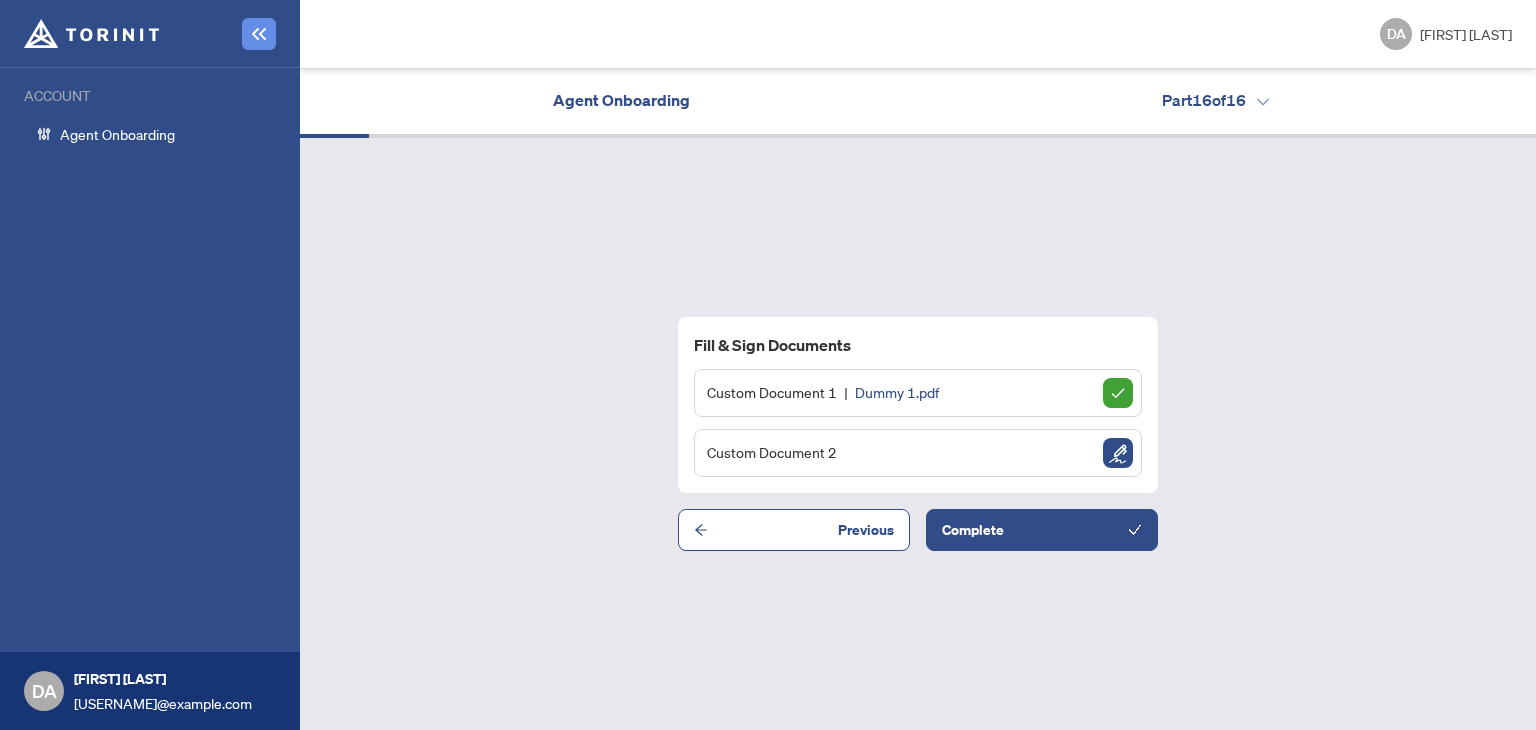 scroll, scrollTop: 0, scrollLeft: 0, axis: both 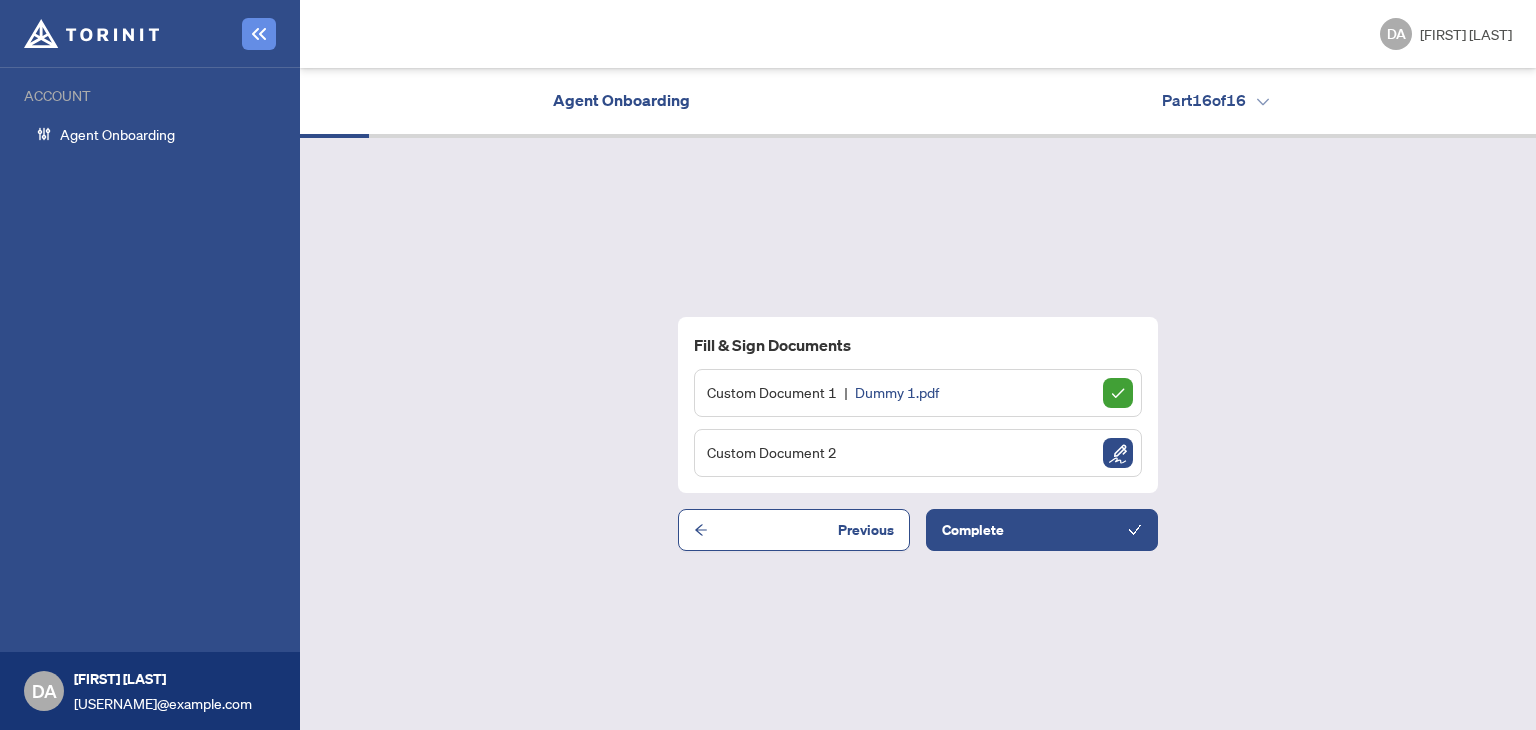 click on "Fill & Sign Documents Custom Document 1 Dummy 1.pdf Custom Document 2 Previous Complete" at bounding box center [918, 434] 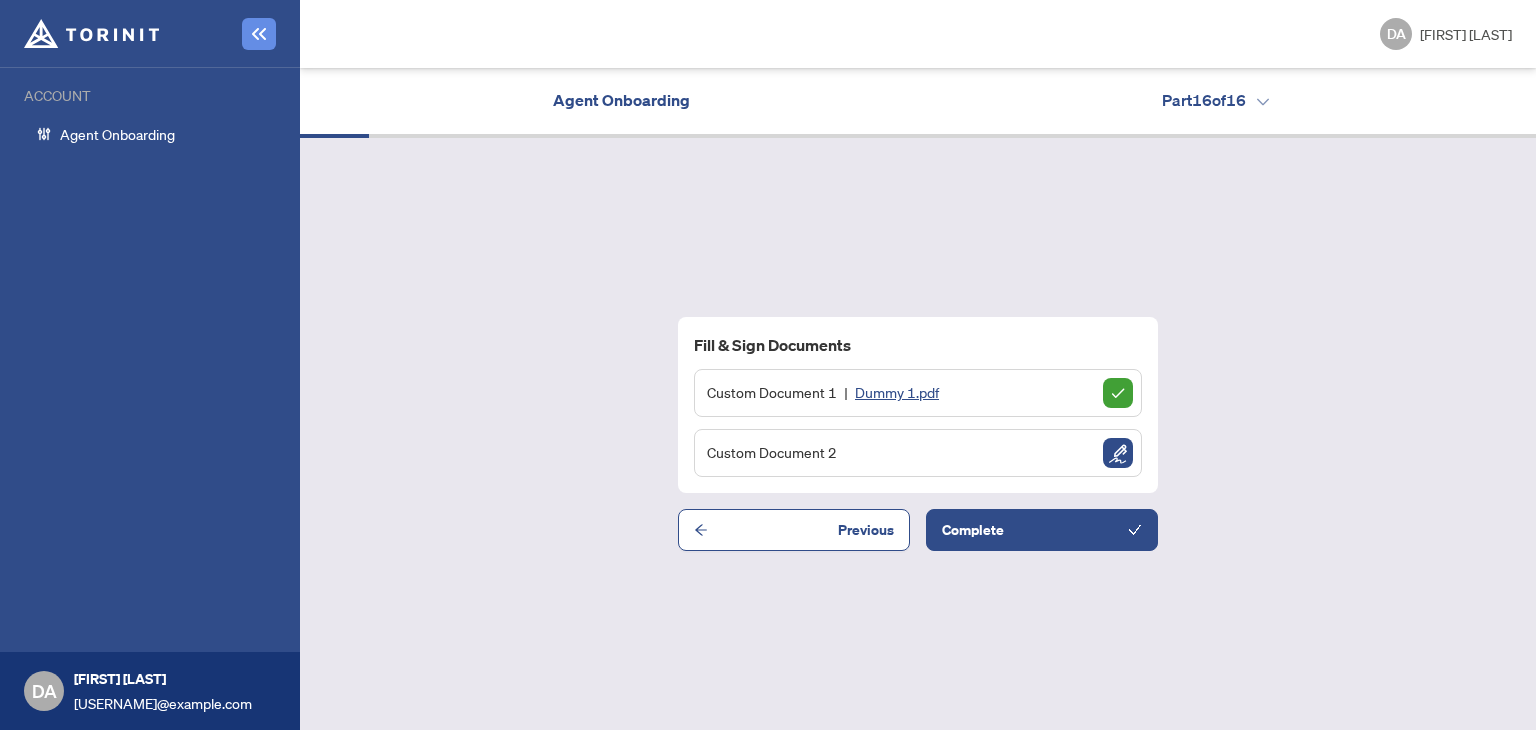 click on "Dummy 1.pdf" at bounding box center (897, 392) 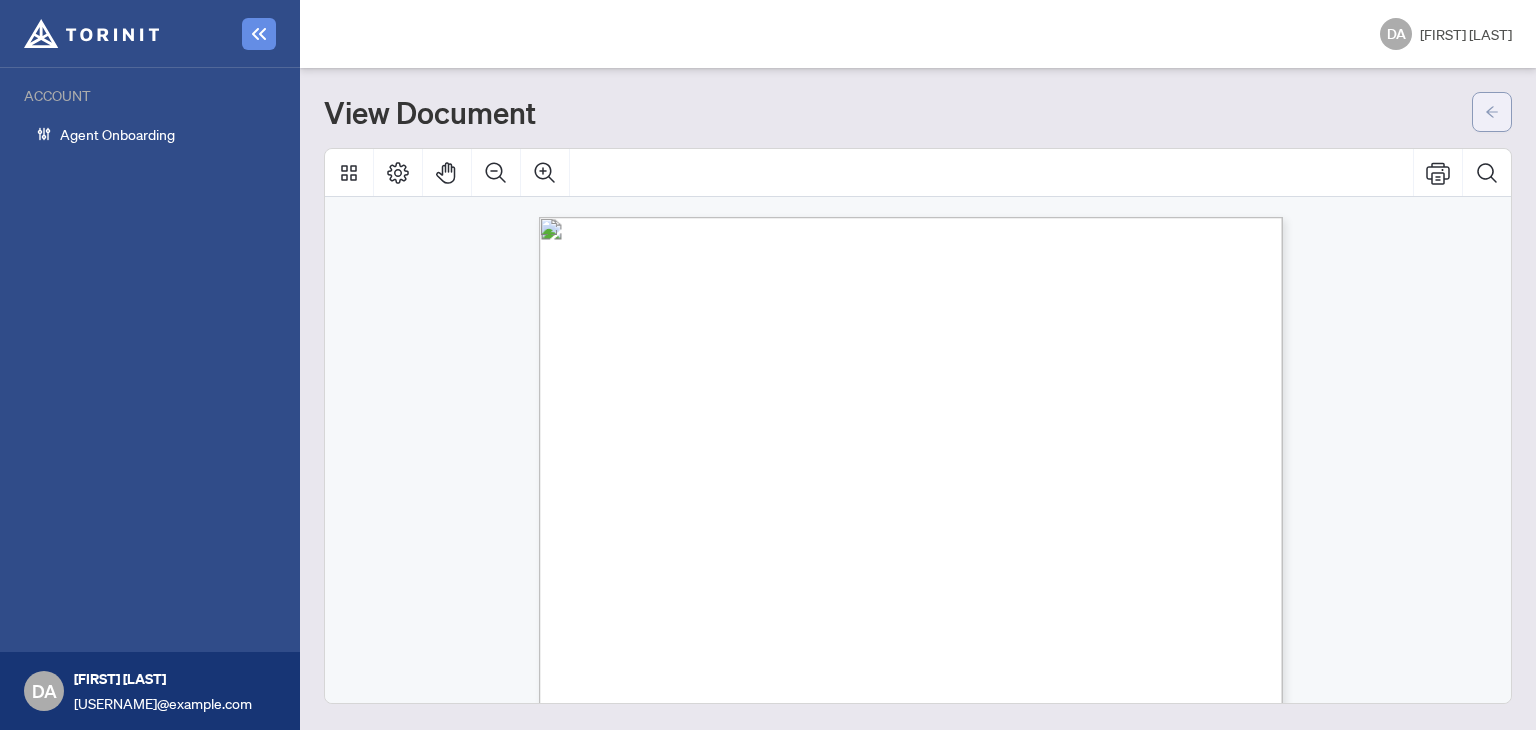 click at bounding box center [1492, 112] 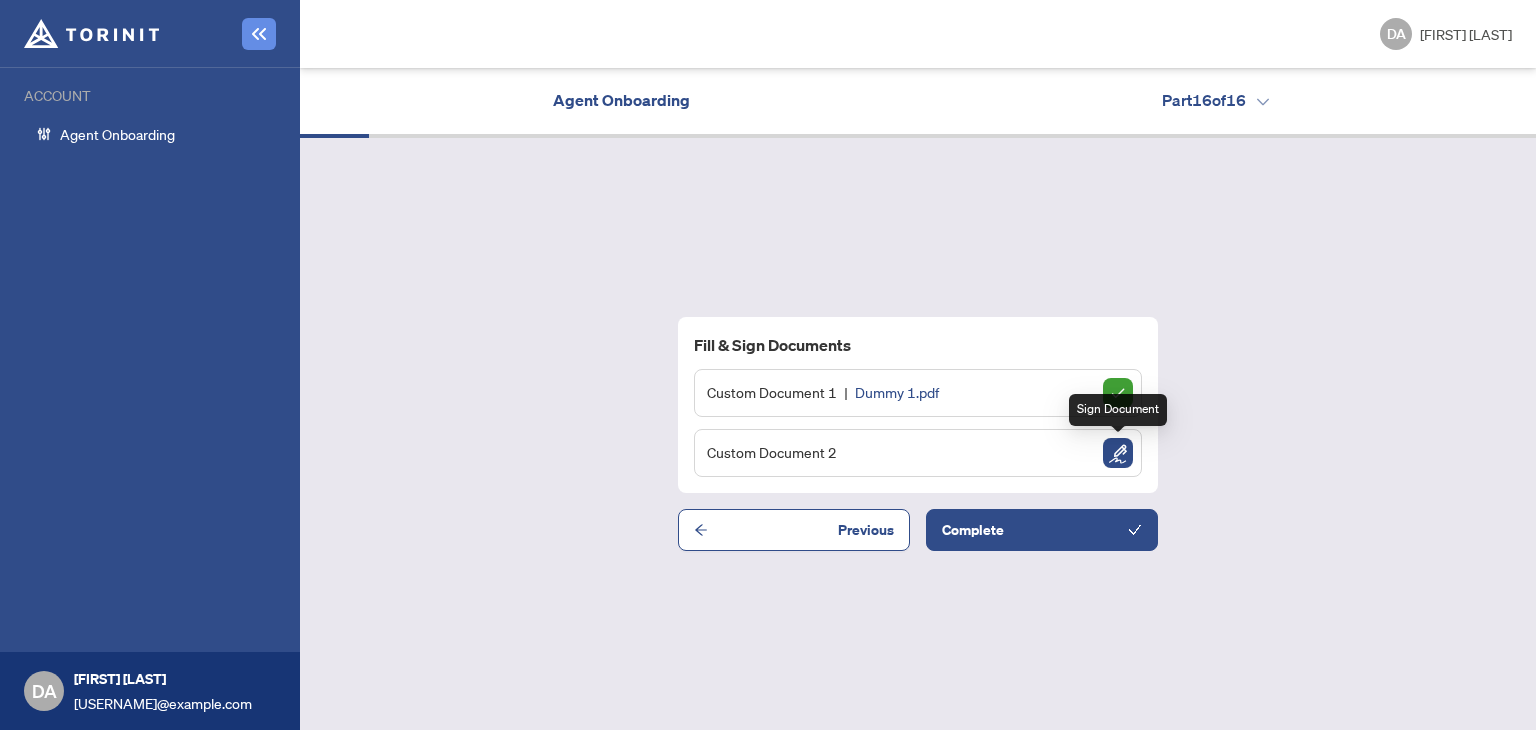 click at bounding box center [1118, 453] 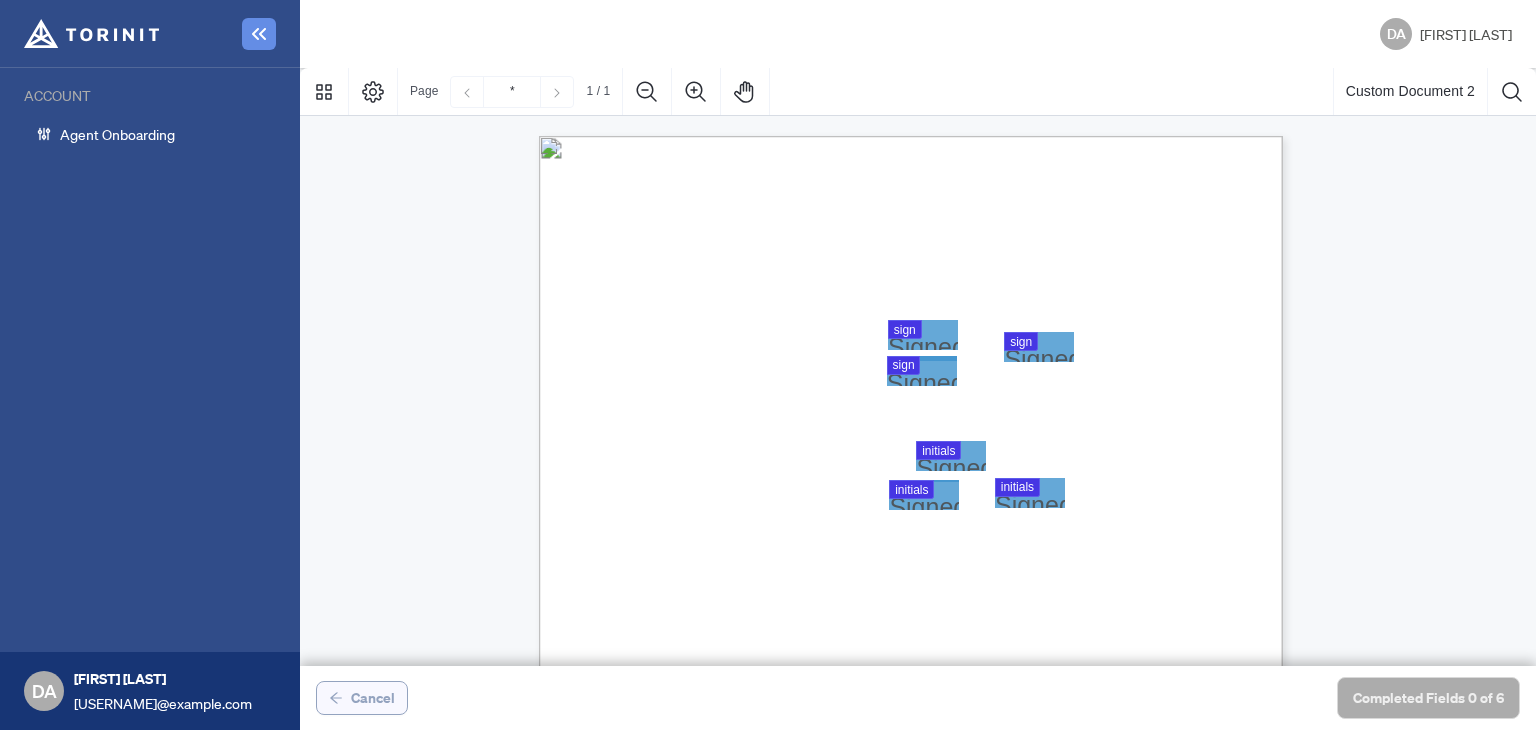 click on "Cancel" at bounding box center [373, 698] 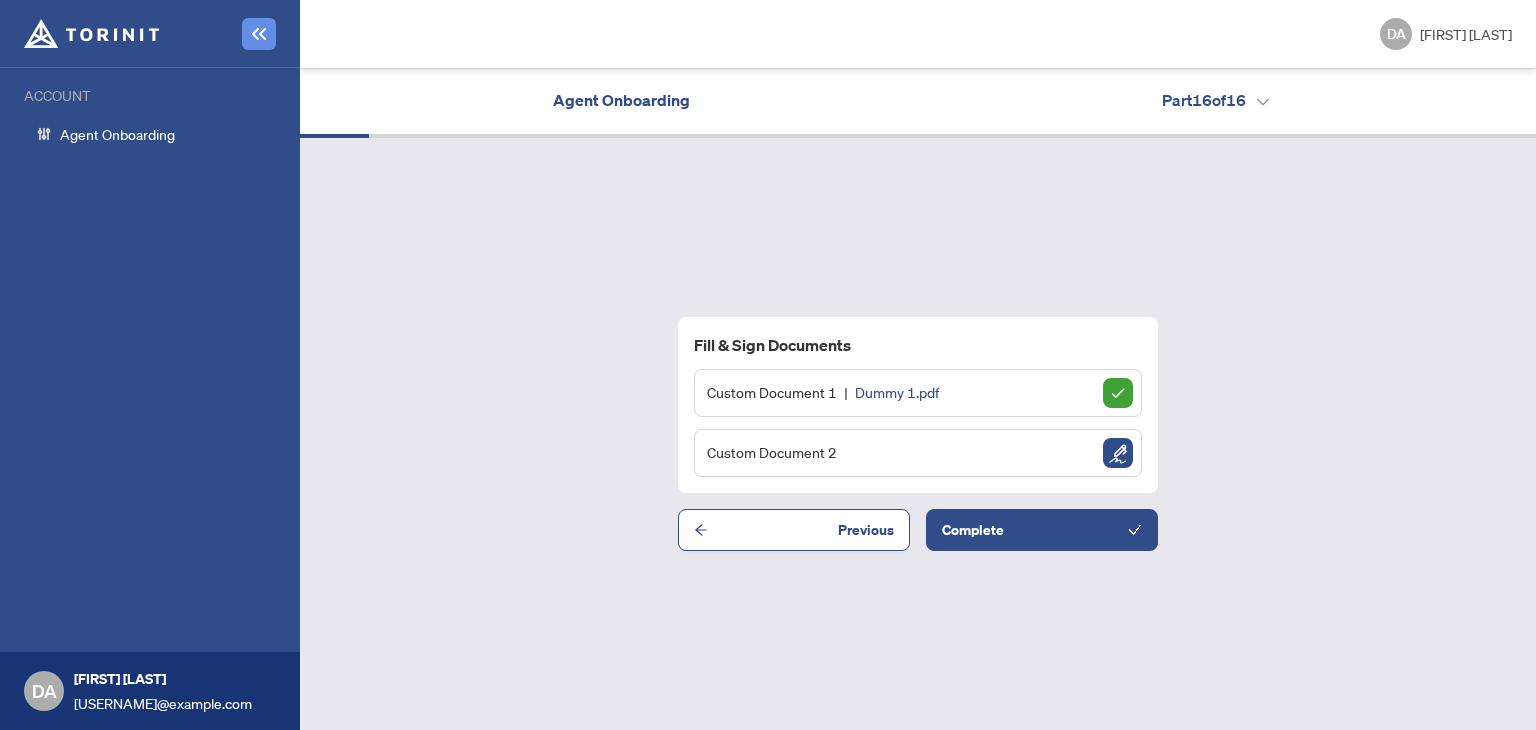 click on "Fill & Sign Documents Custom Document 1 Dummy 1.pdf Custom Document 2 Previous Complete" at bounding box center (918, 434) 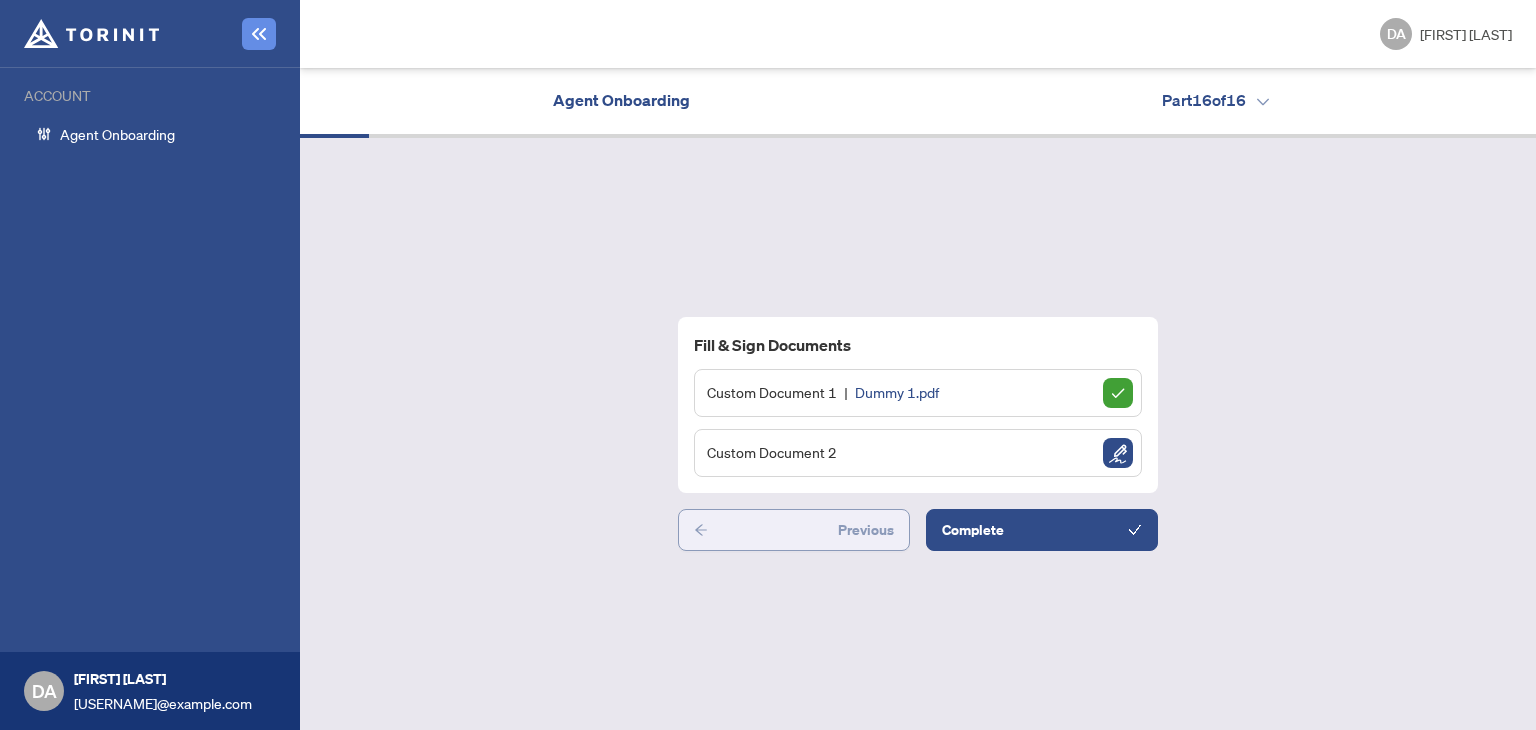 click on "Previous" at bounding box center (794, 530) 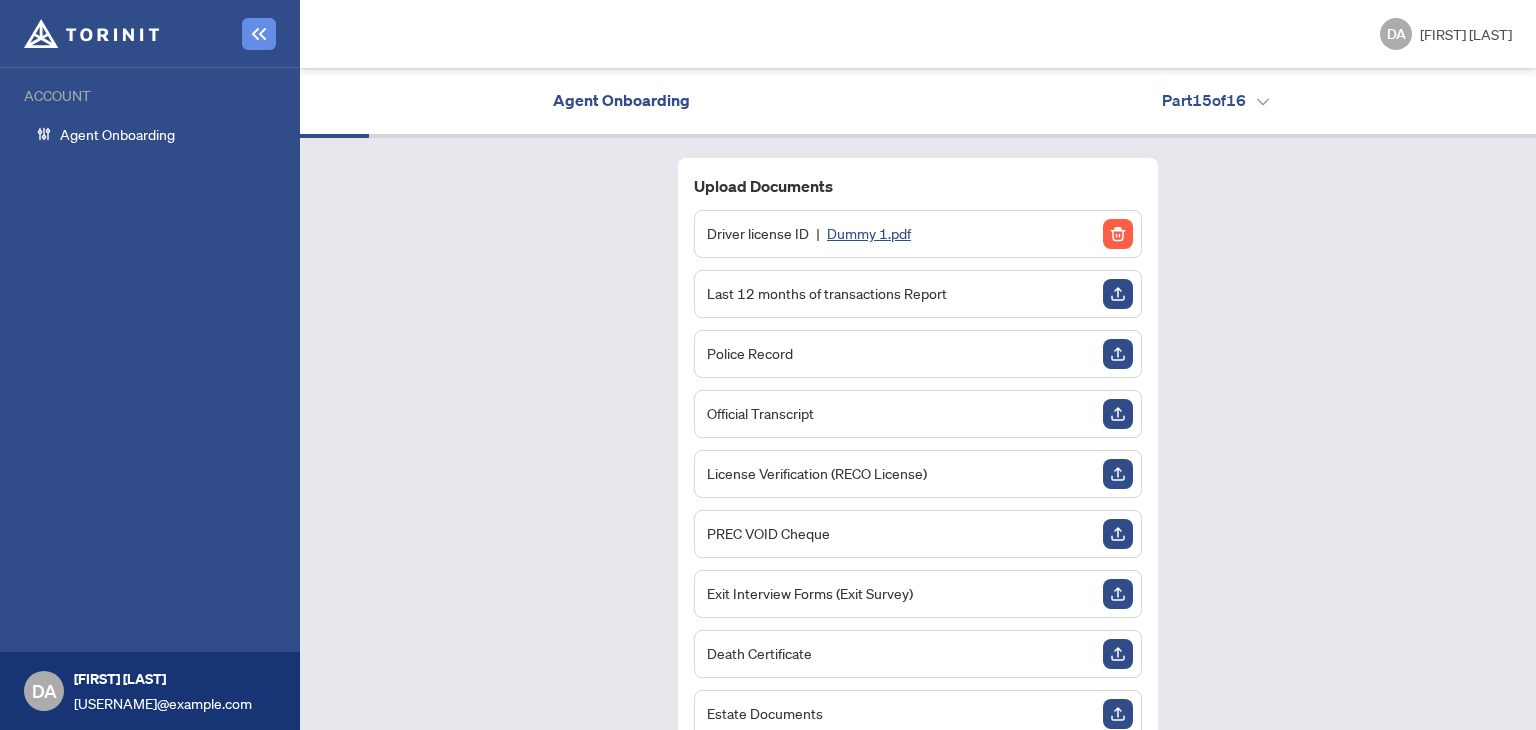 click on "Dummy 1.pdf" at bounding box center [869, 233] 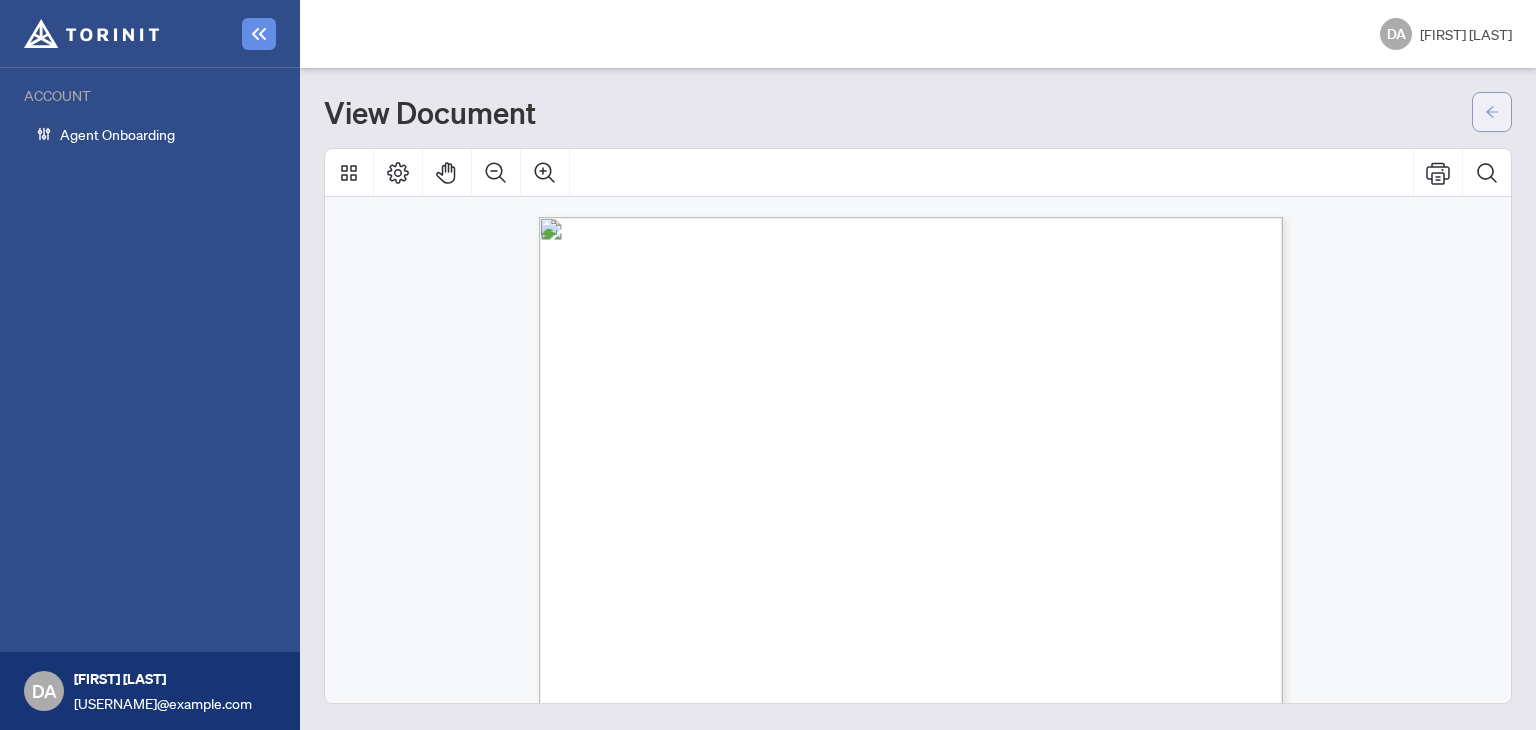 click at bounding box center [1492, 112] 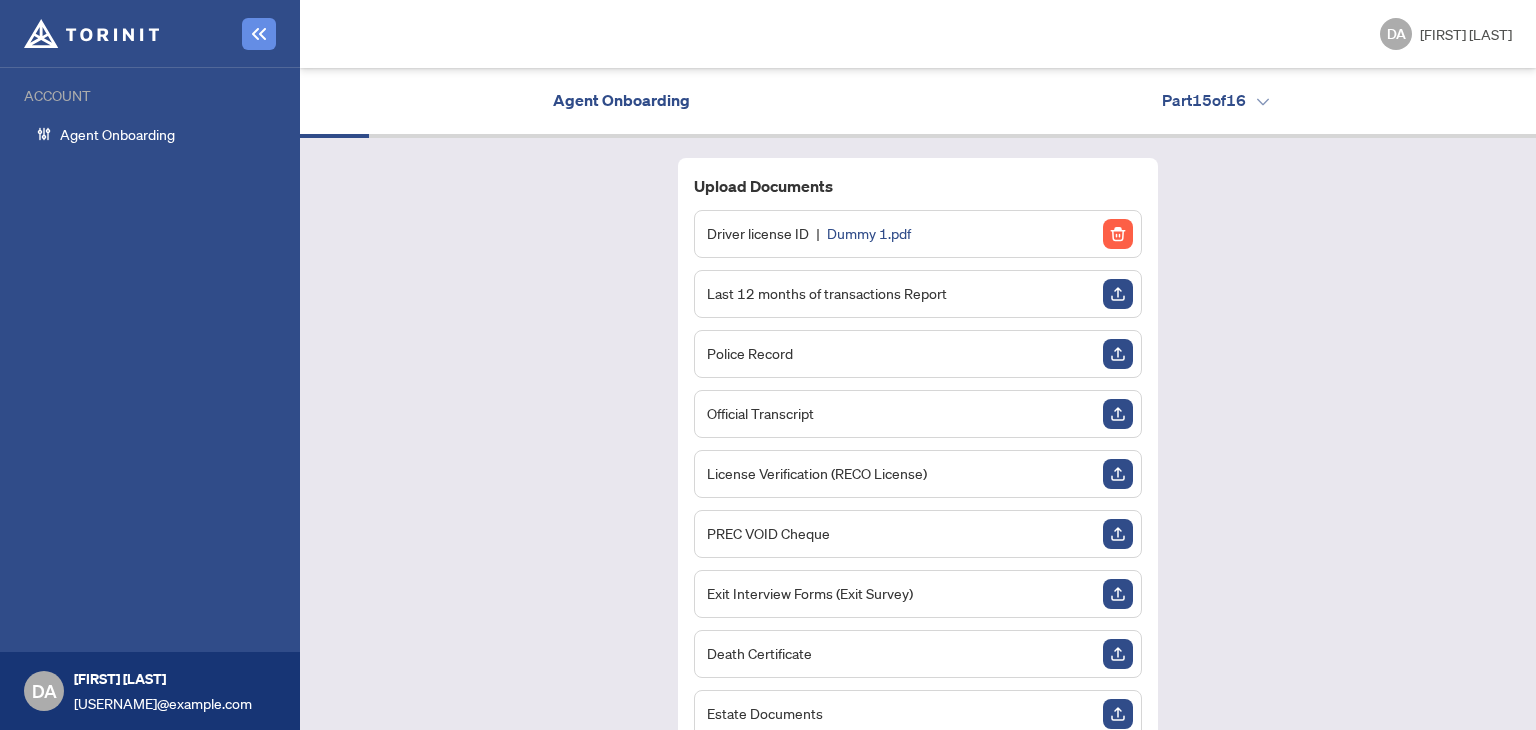 scroll, scrollTop: 217, scrollLeft: 0, axis: vertical 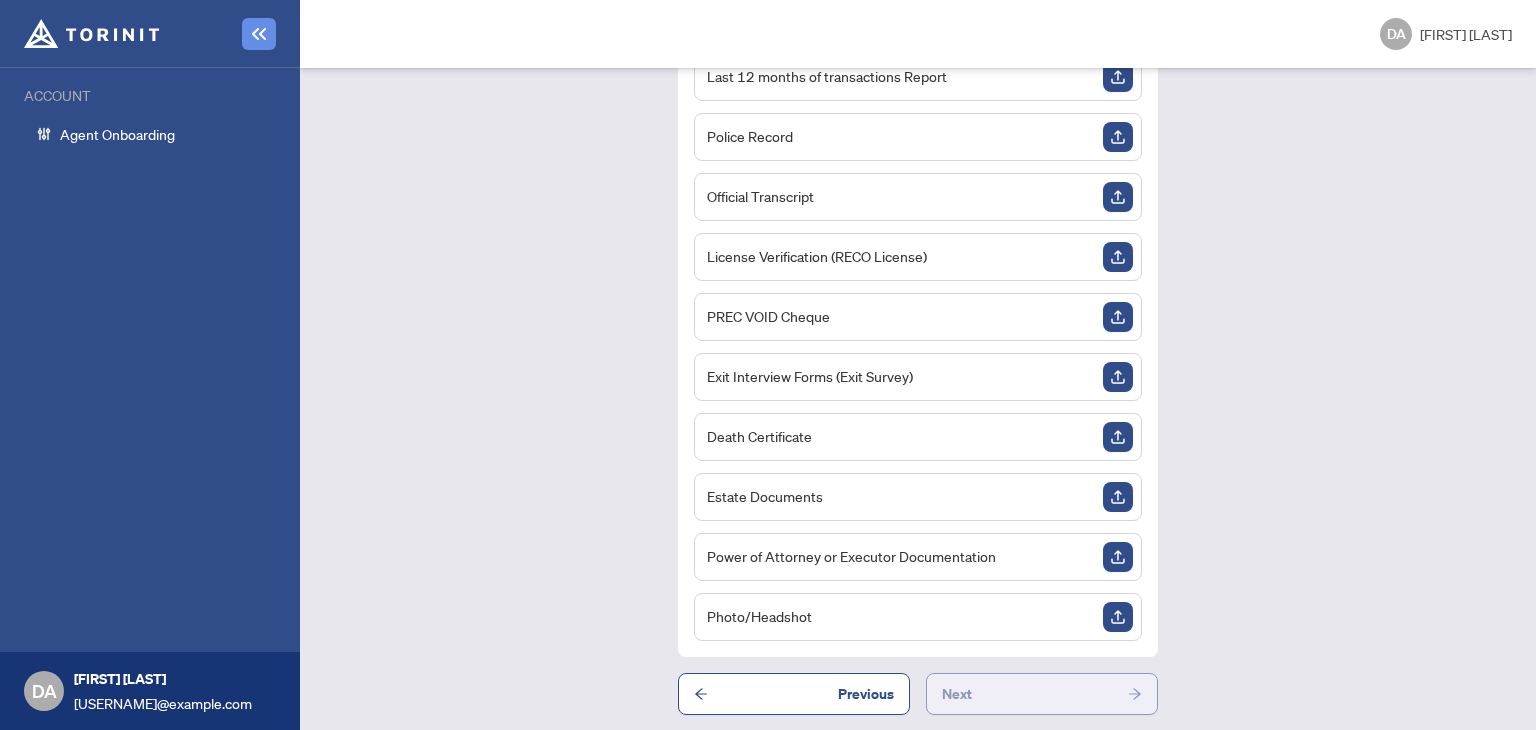 click on "Next" at bounding box center [1042, 694] 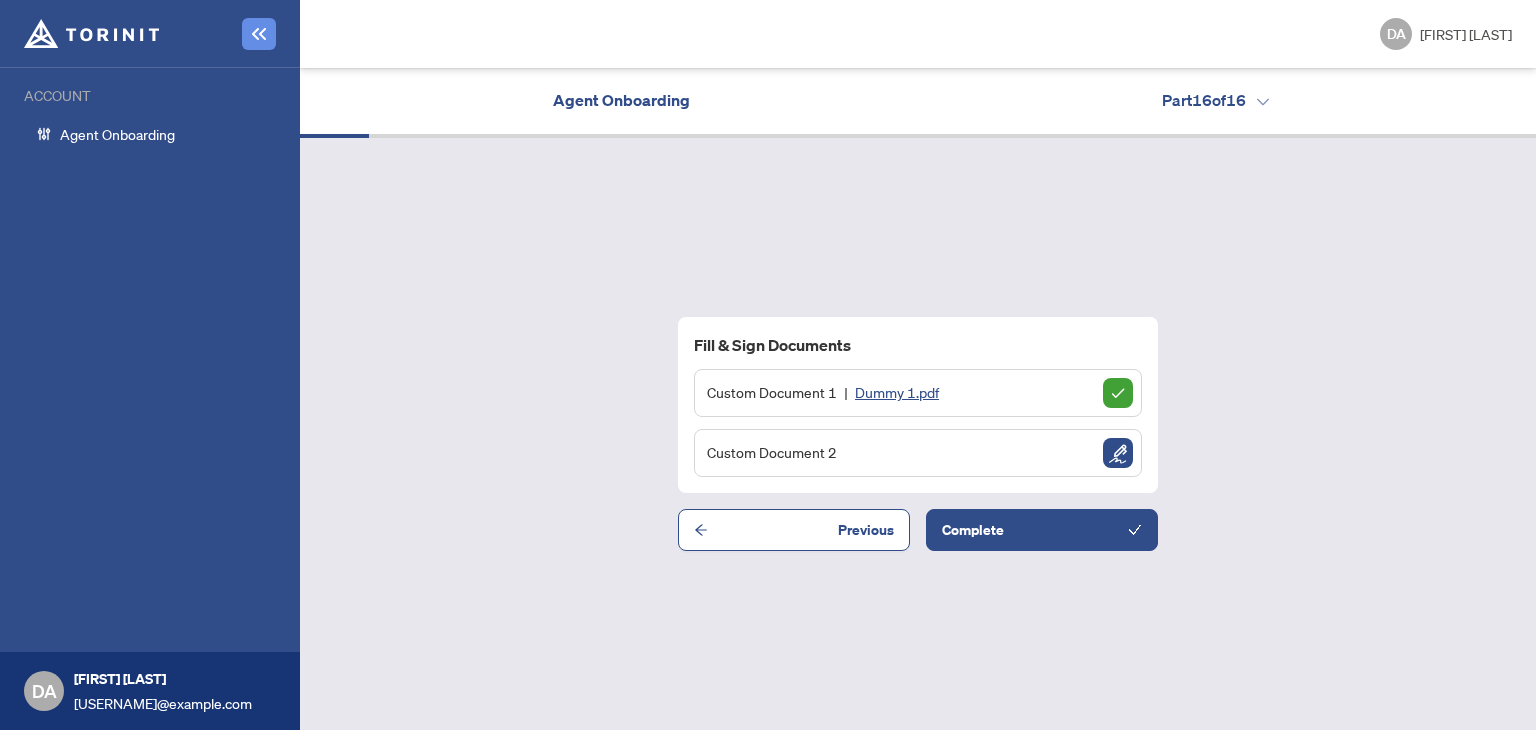 click on "Dummy 1.pdf" at bounding box center (897, 392) 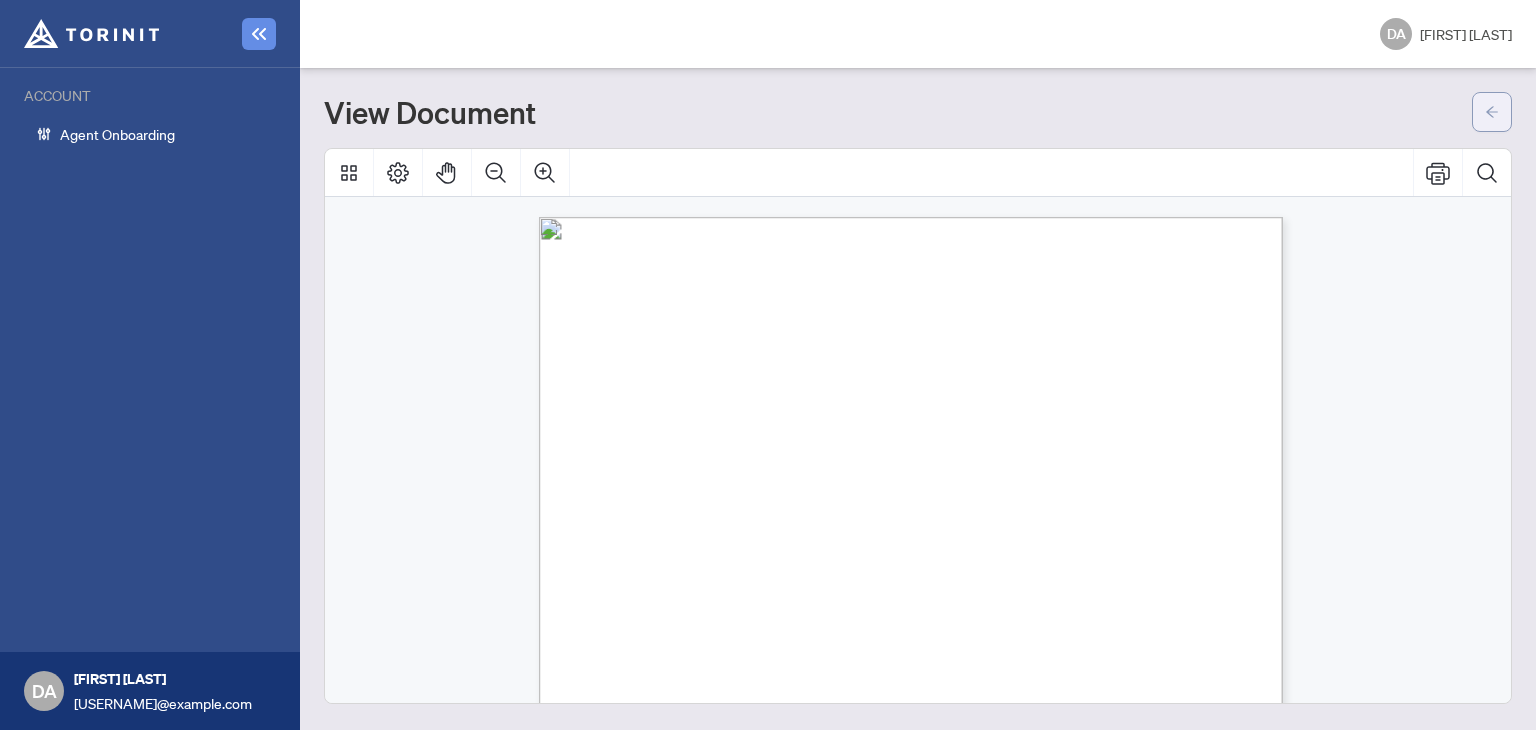click 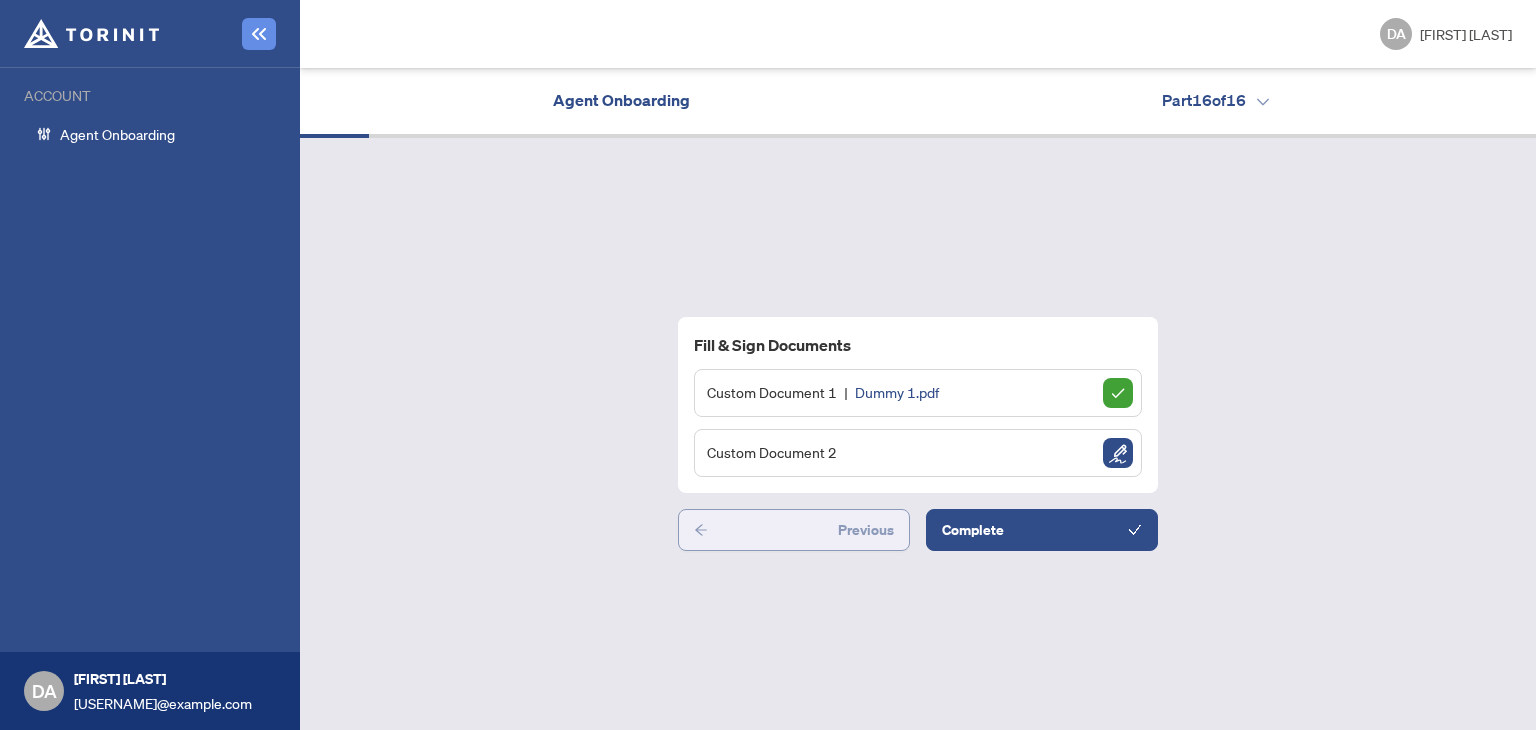 click on "Previous" at bounding box center (794, 530) 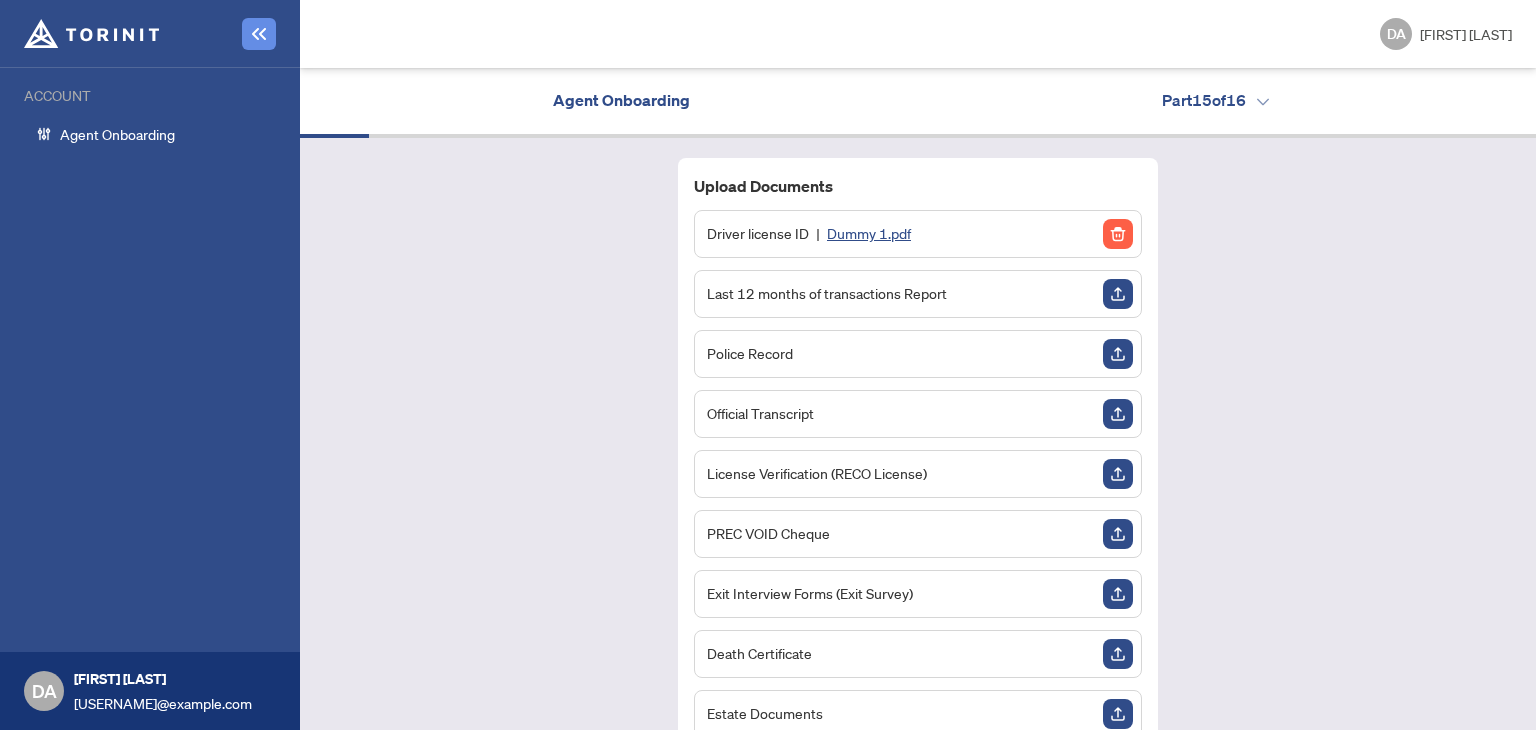 click on "Dummy 1.pdf" at bounding box center [869, 233] 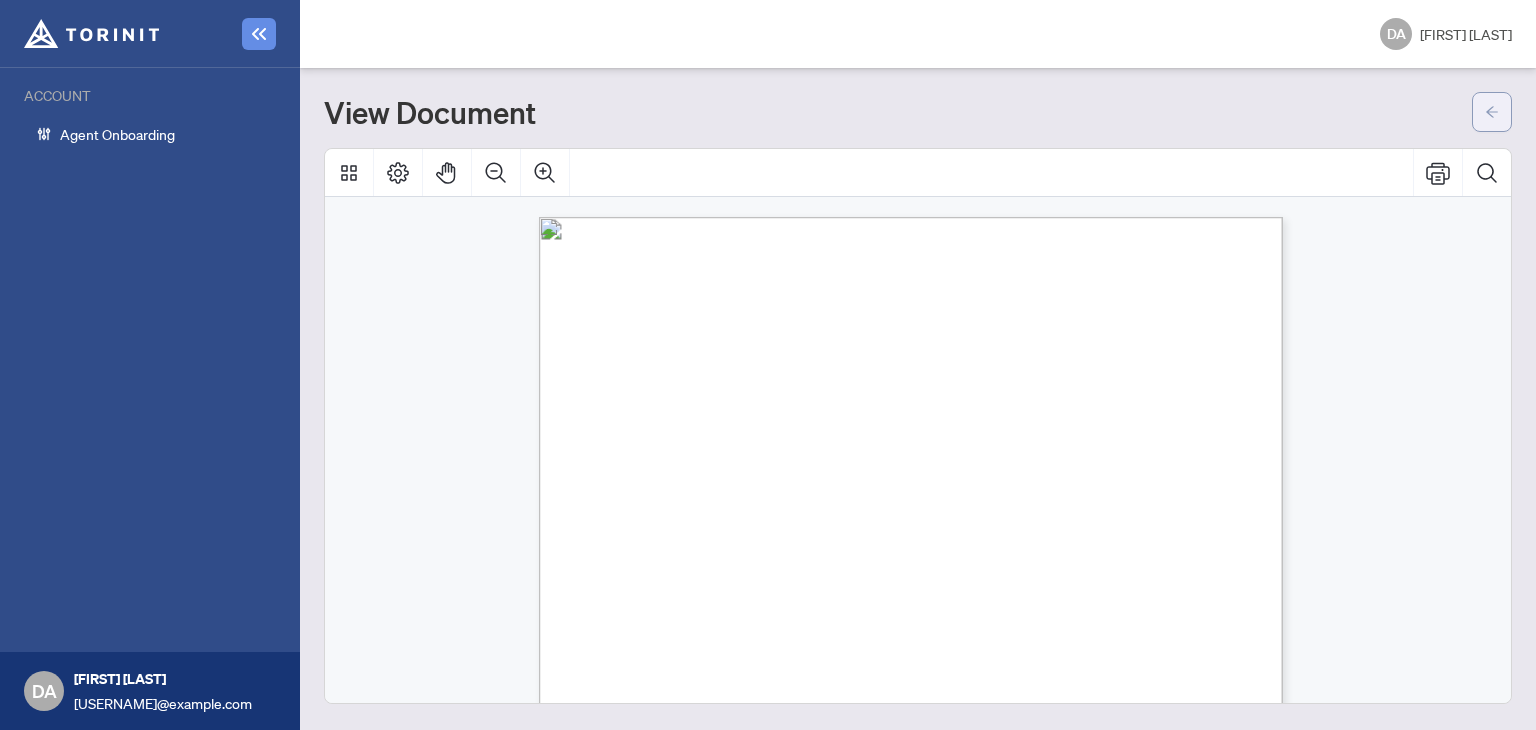 click 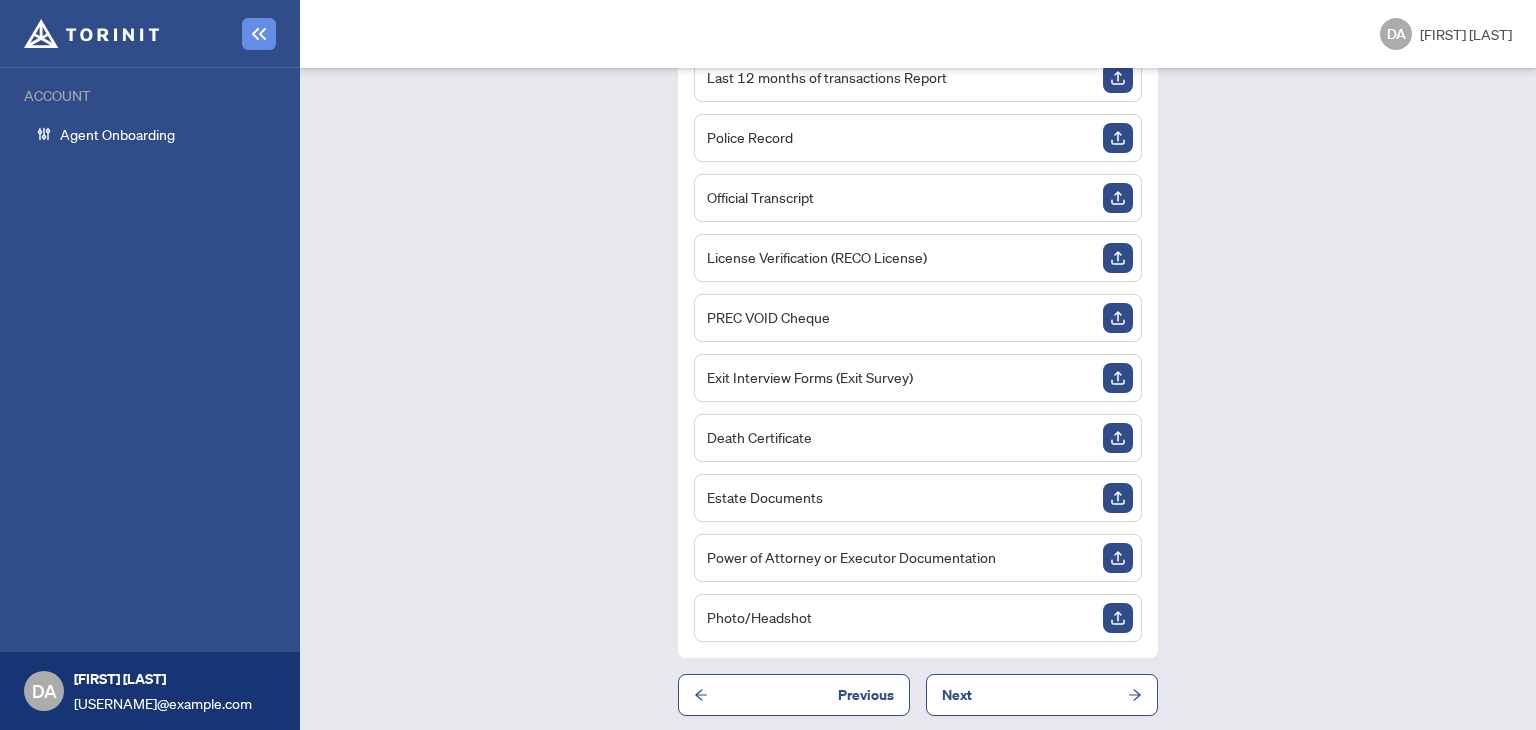 scroll, scrollTop: 217, scrollLeft: 0, axis: vertical 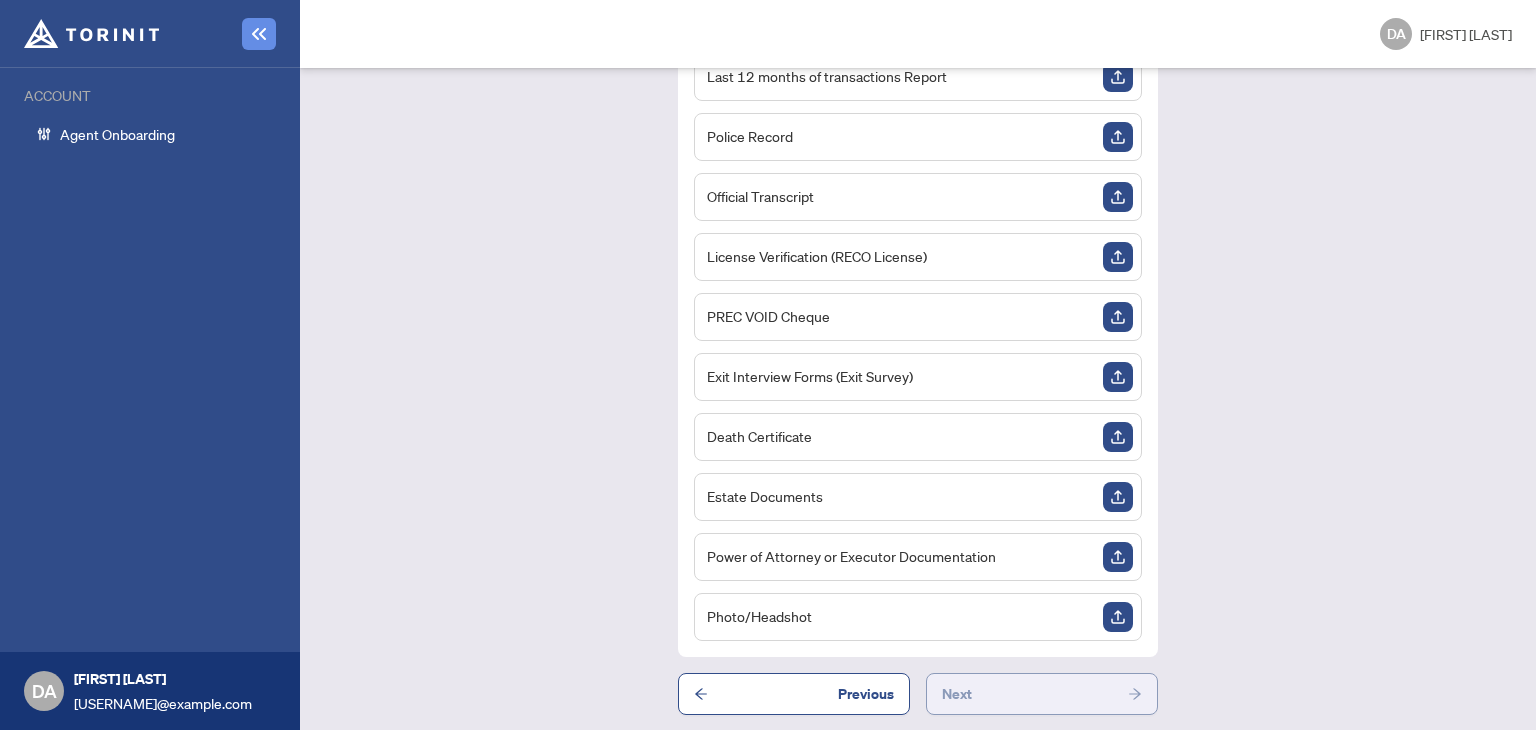 click on "Next" at bounding box center [1042, 694] 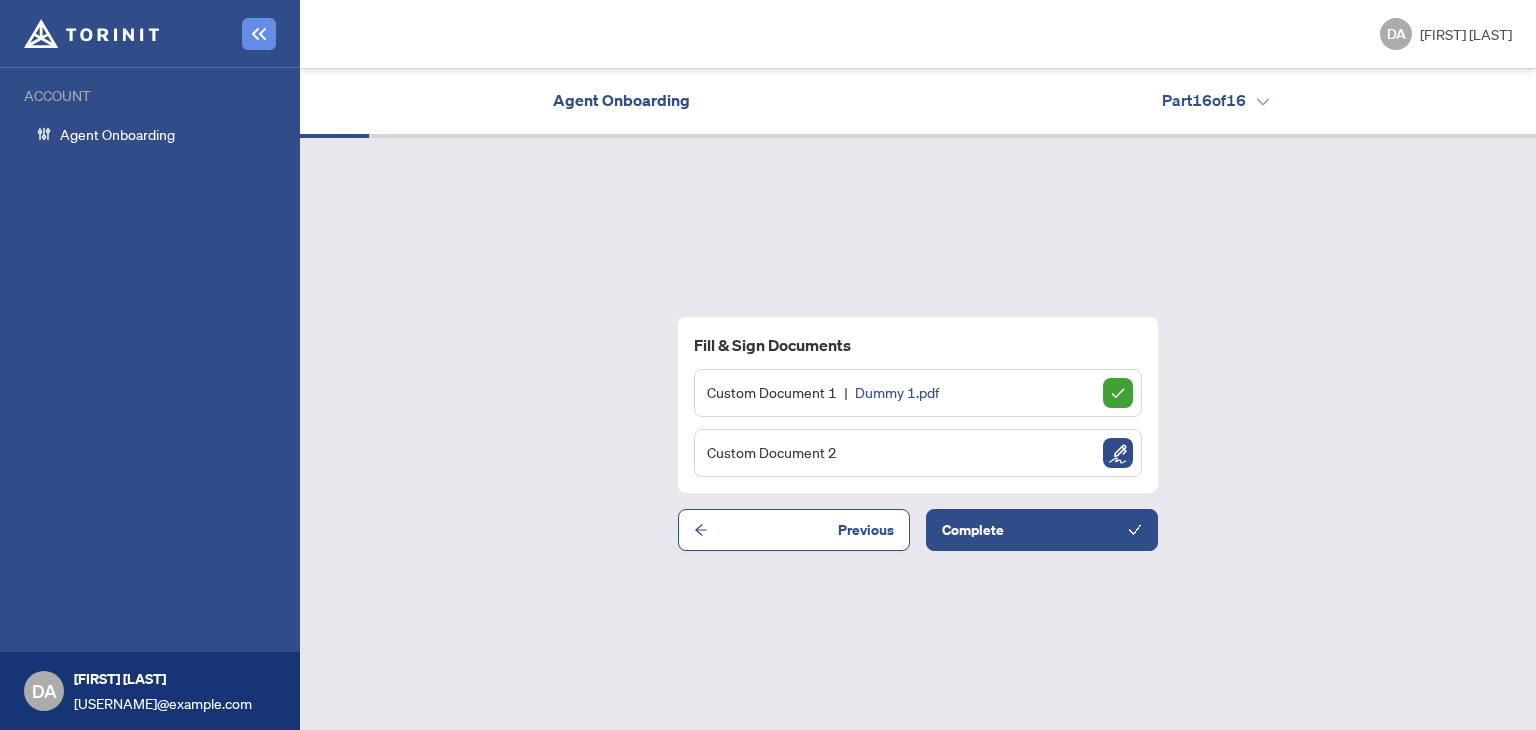 scroll, scrollTop: 0, scrollLeft: 0, axis: both 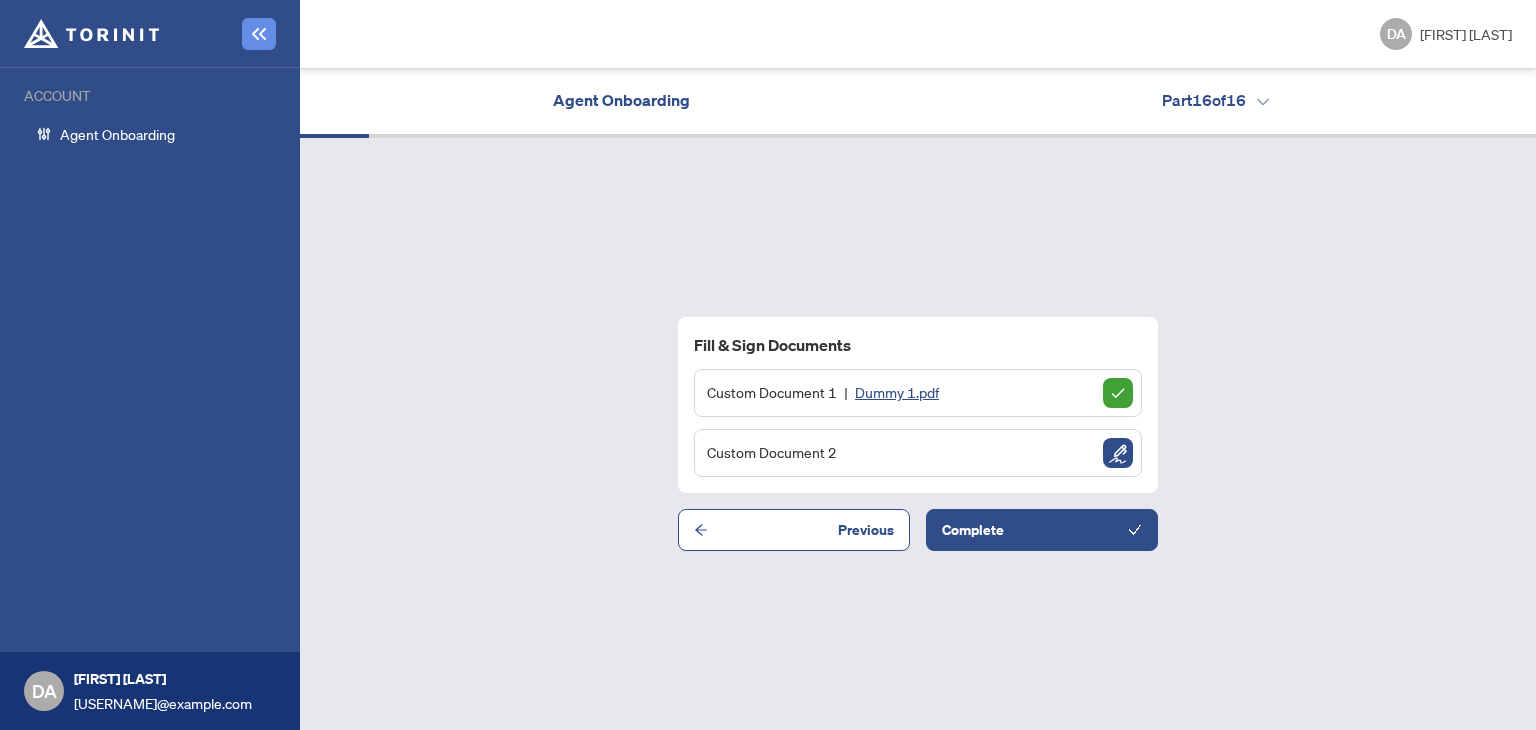 click on "Dummy 1.pdf" at bounding box center [897, 392] 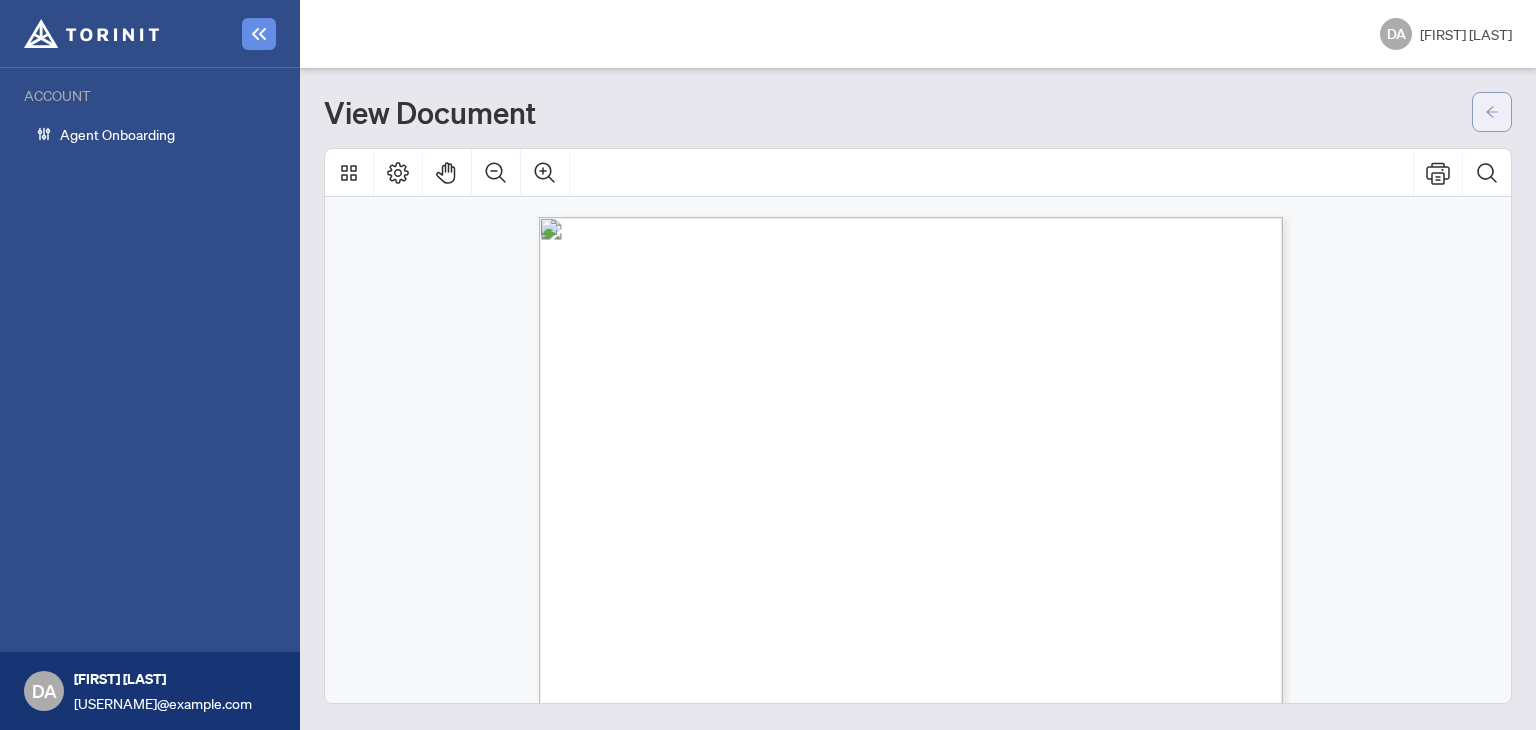 click 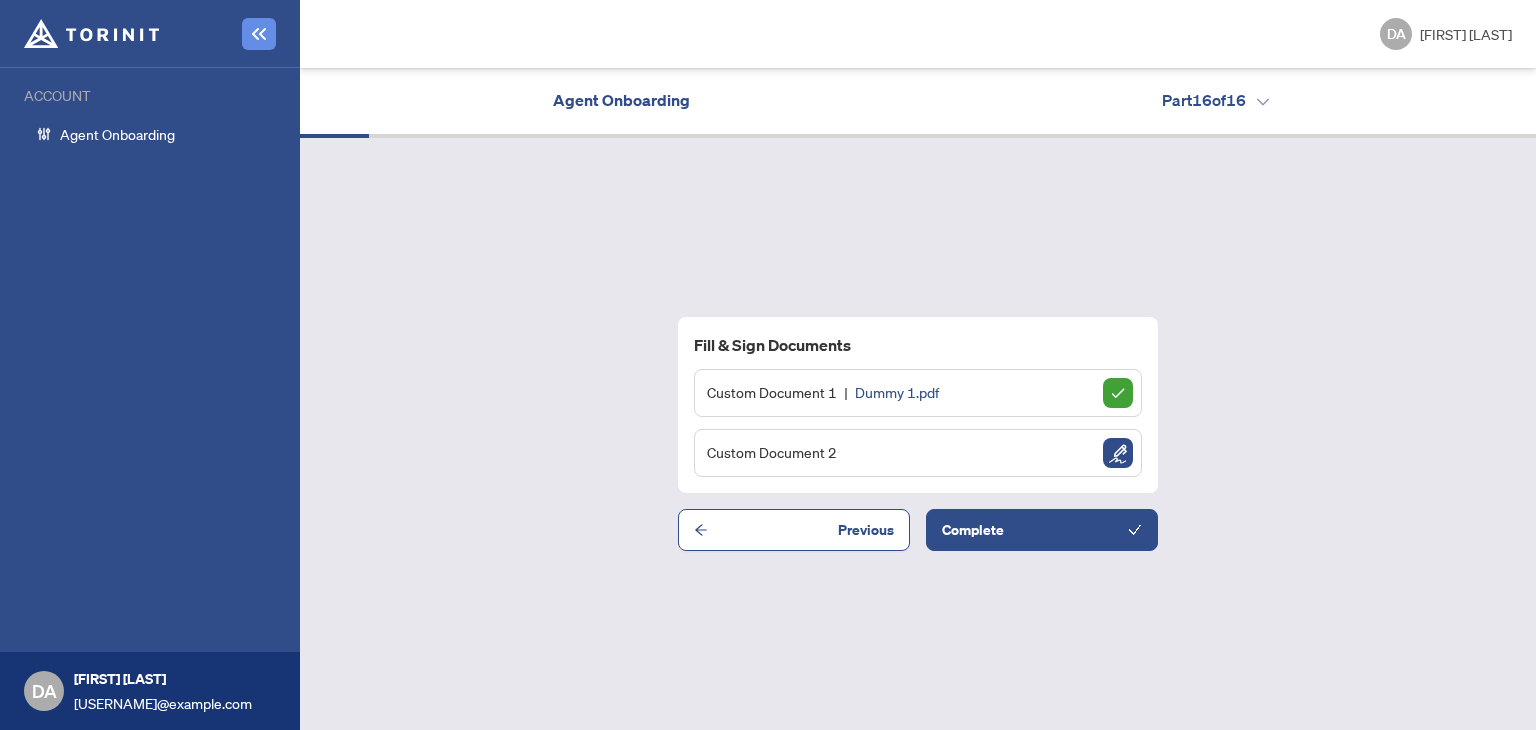 click on "Fill & Sign Documents Custom Document 1 Dummy 1.pdf Custom Document 2 Previous Complete" at bounding box center (918, 434) 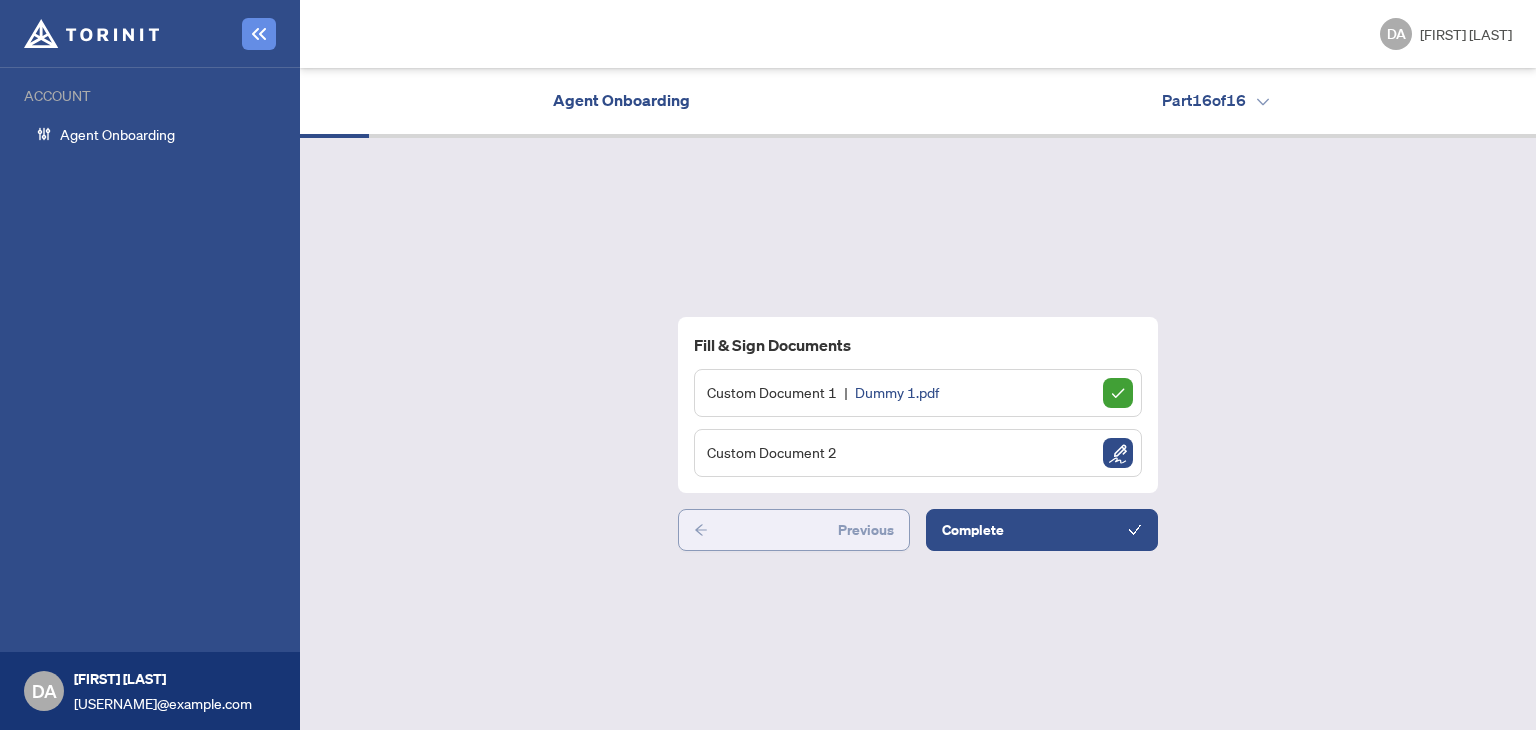 click on "Previous" at bounding box center [794, 530] 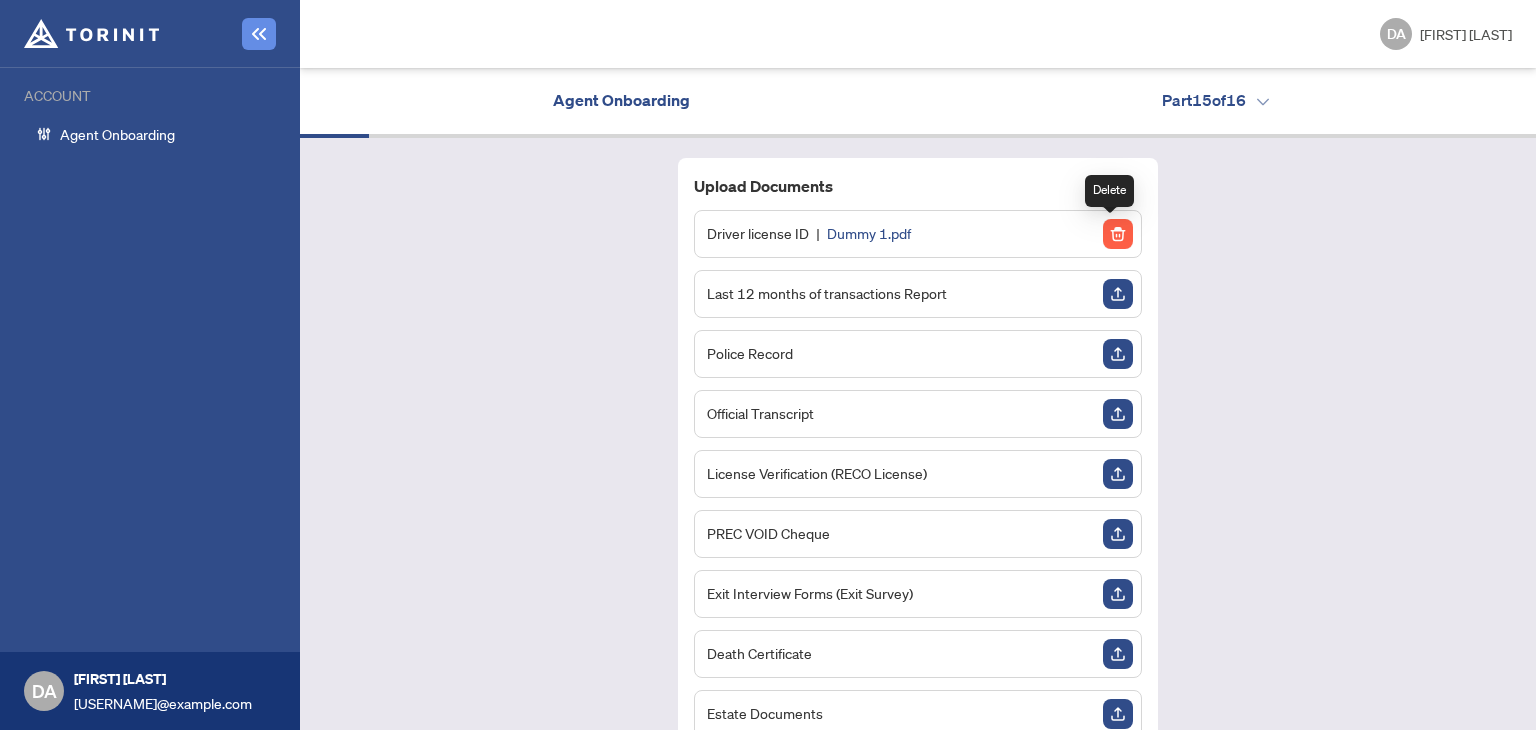 click at bounding box center (1118, 234) 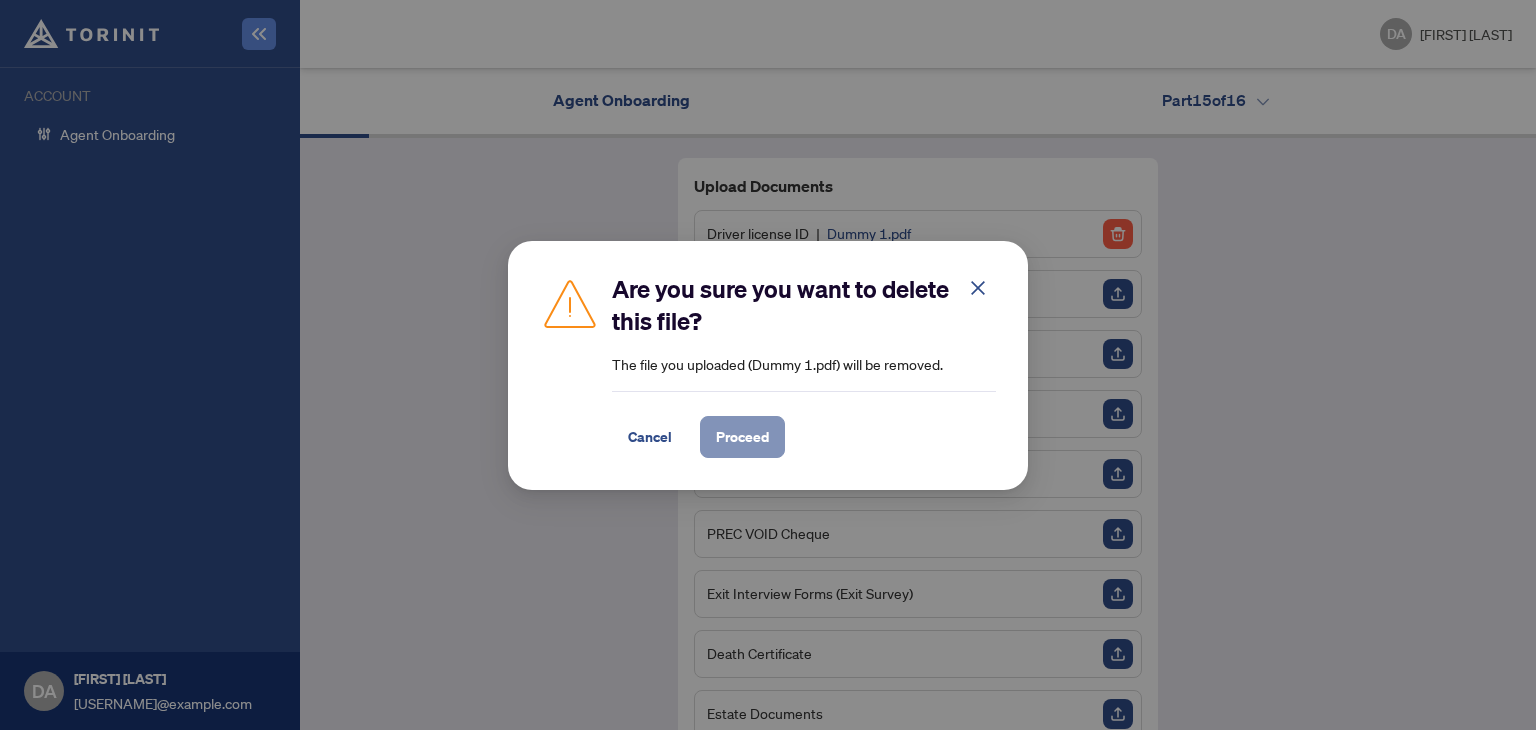 click on "Proceed" at bounding box center (742, 437) 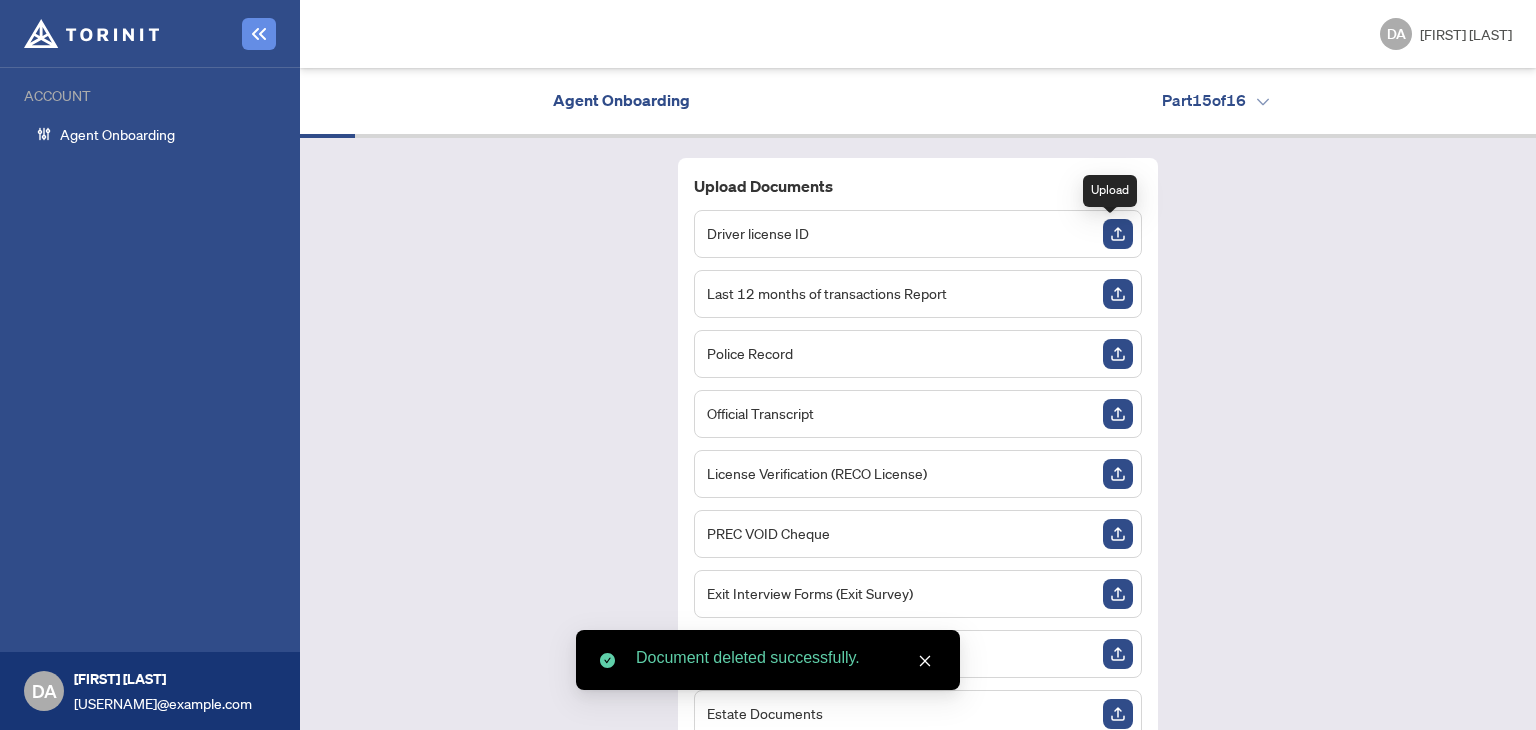 click at bounding box center [1118, 234] 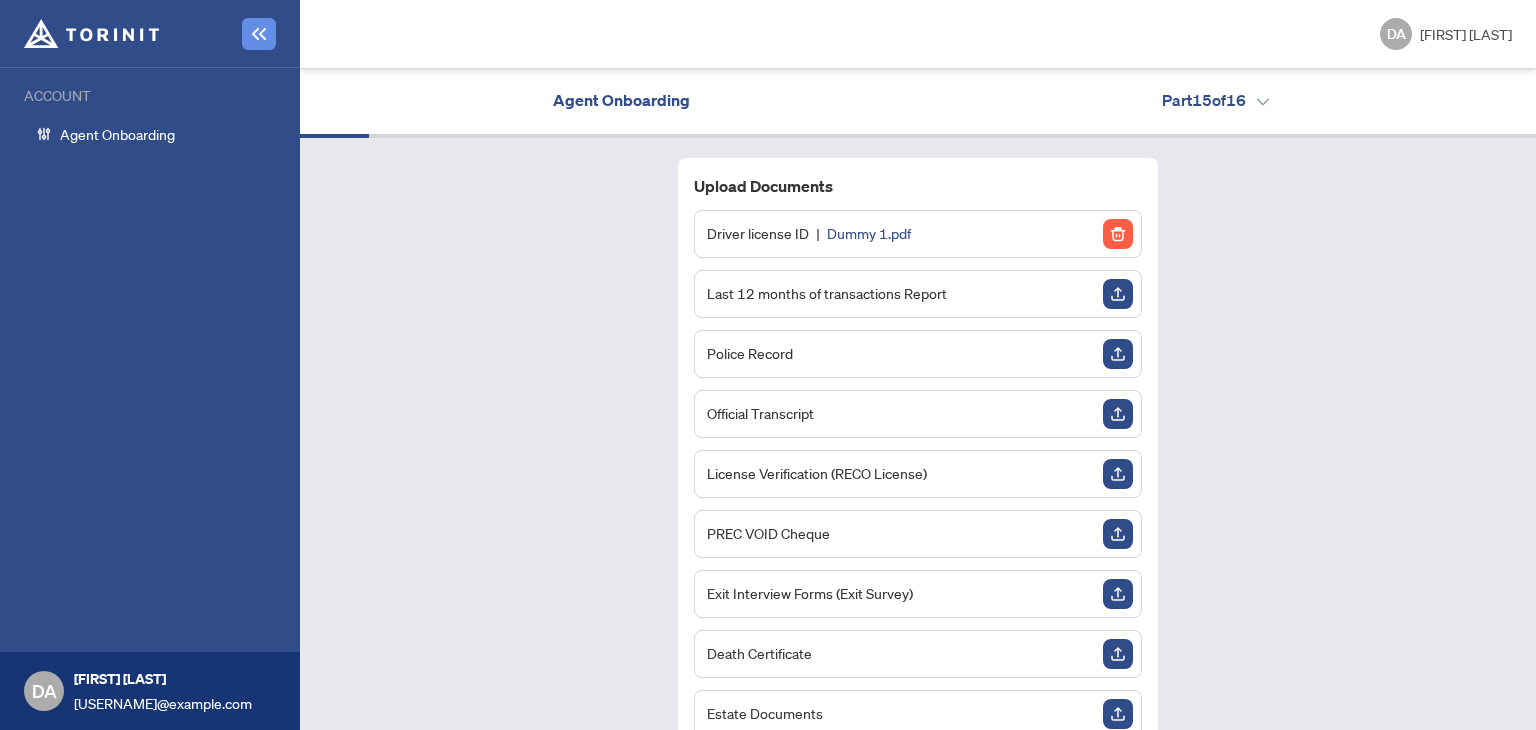 scroll, scrollTop: 217, scrollLeft: 0, axis: vertical 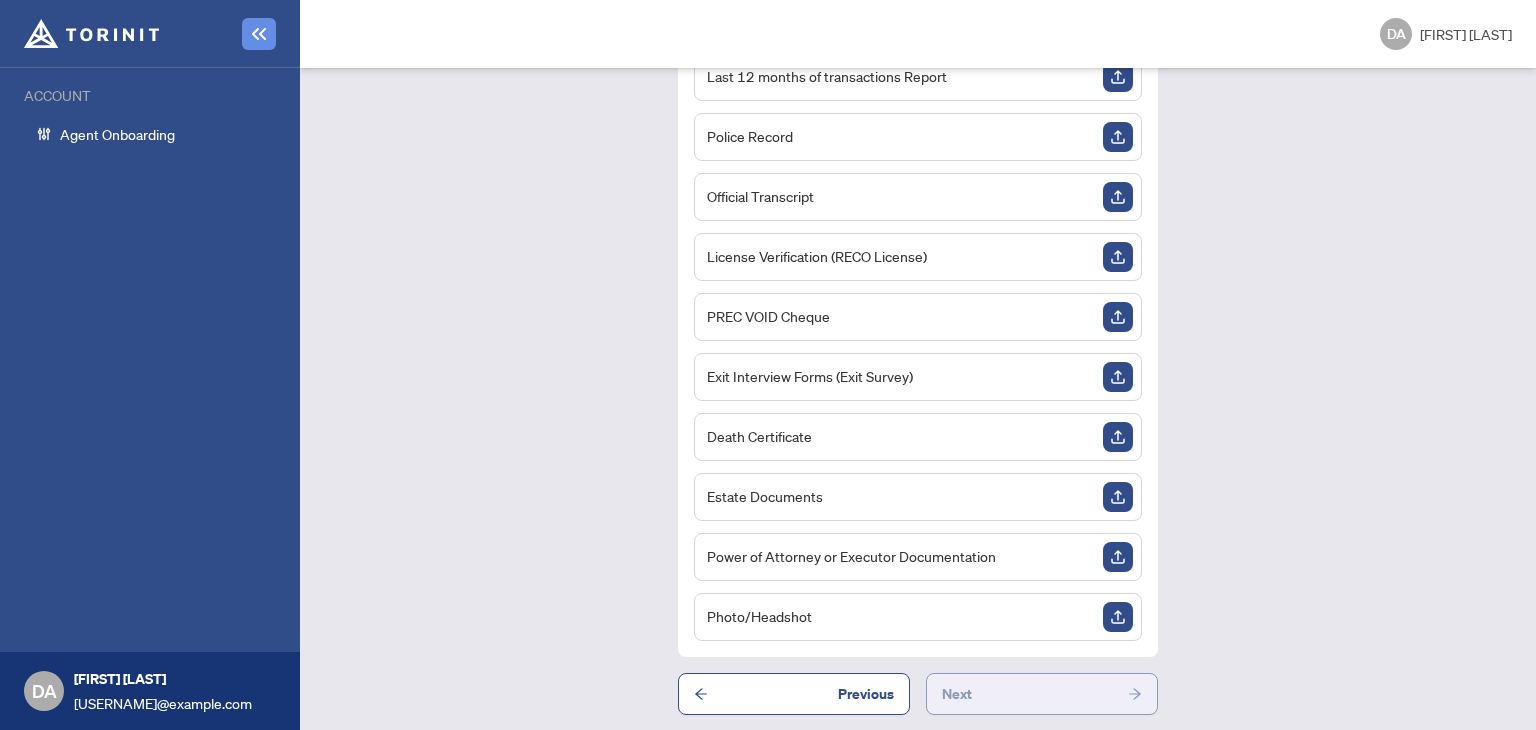 click on "Next" at bounding box center (1042, 694) 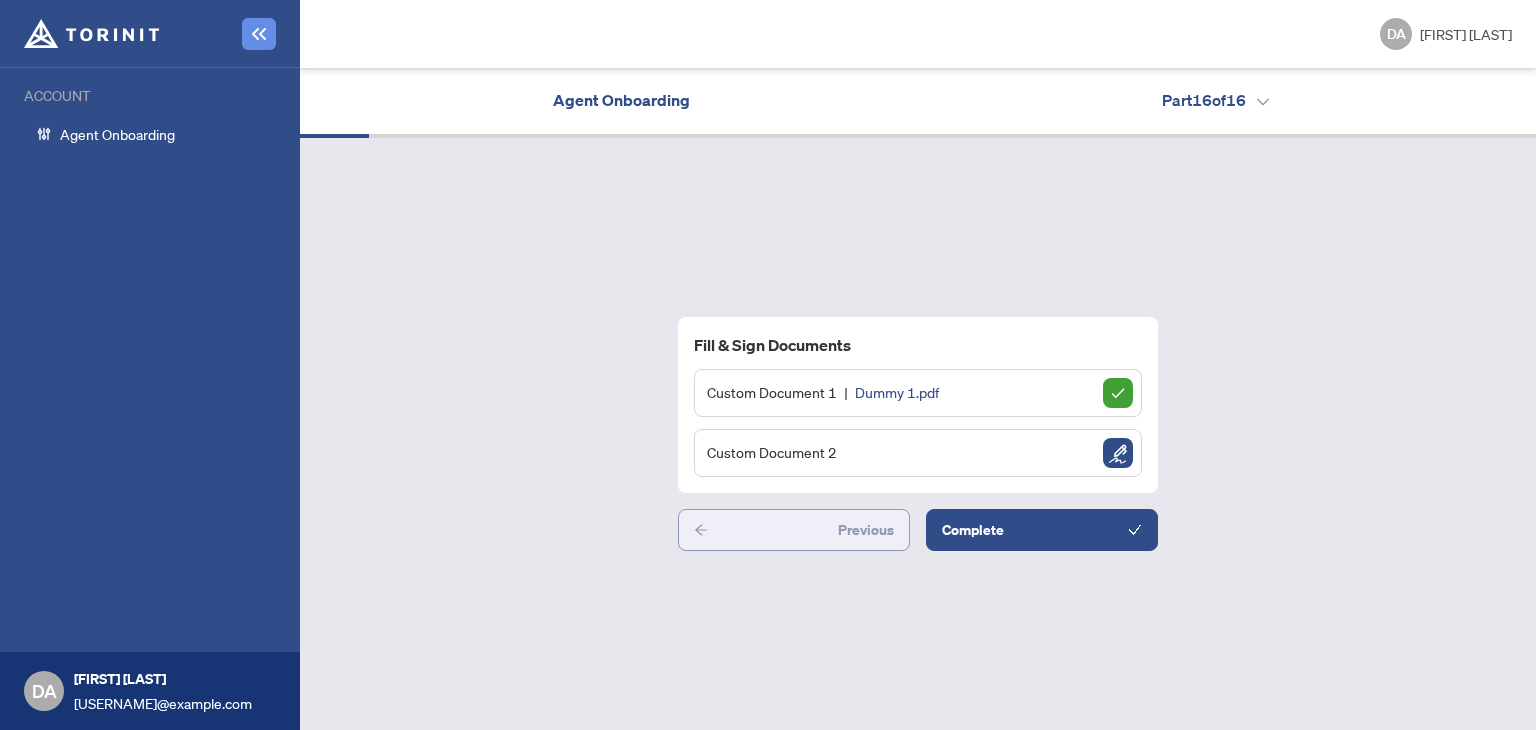 click on "Previous" at bounding box center [866, 530] 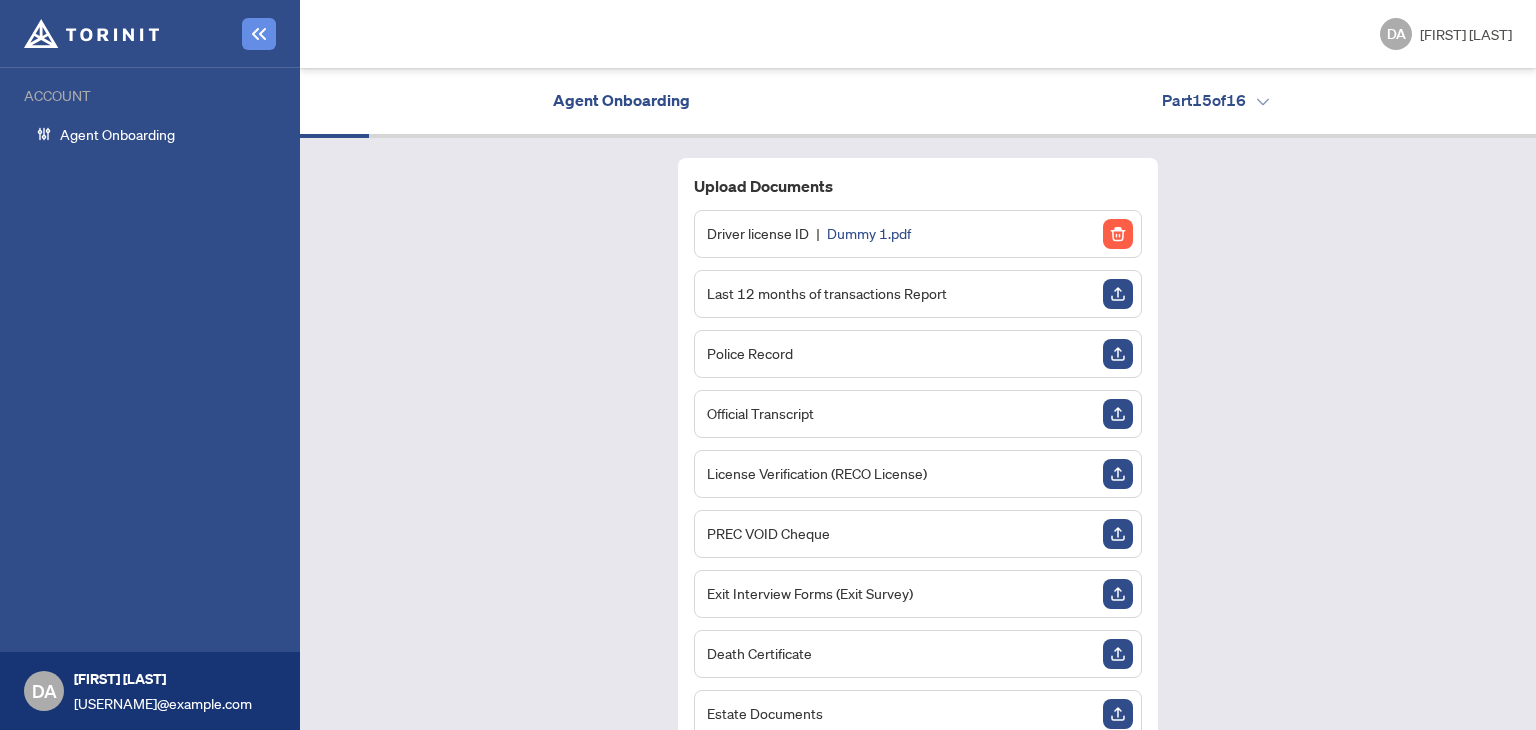 scroll, scrollTop: 217, scrollLeft: 0, axis: vertical 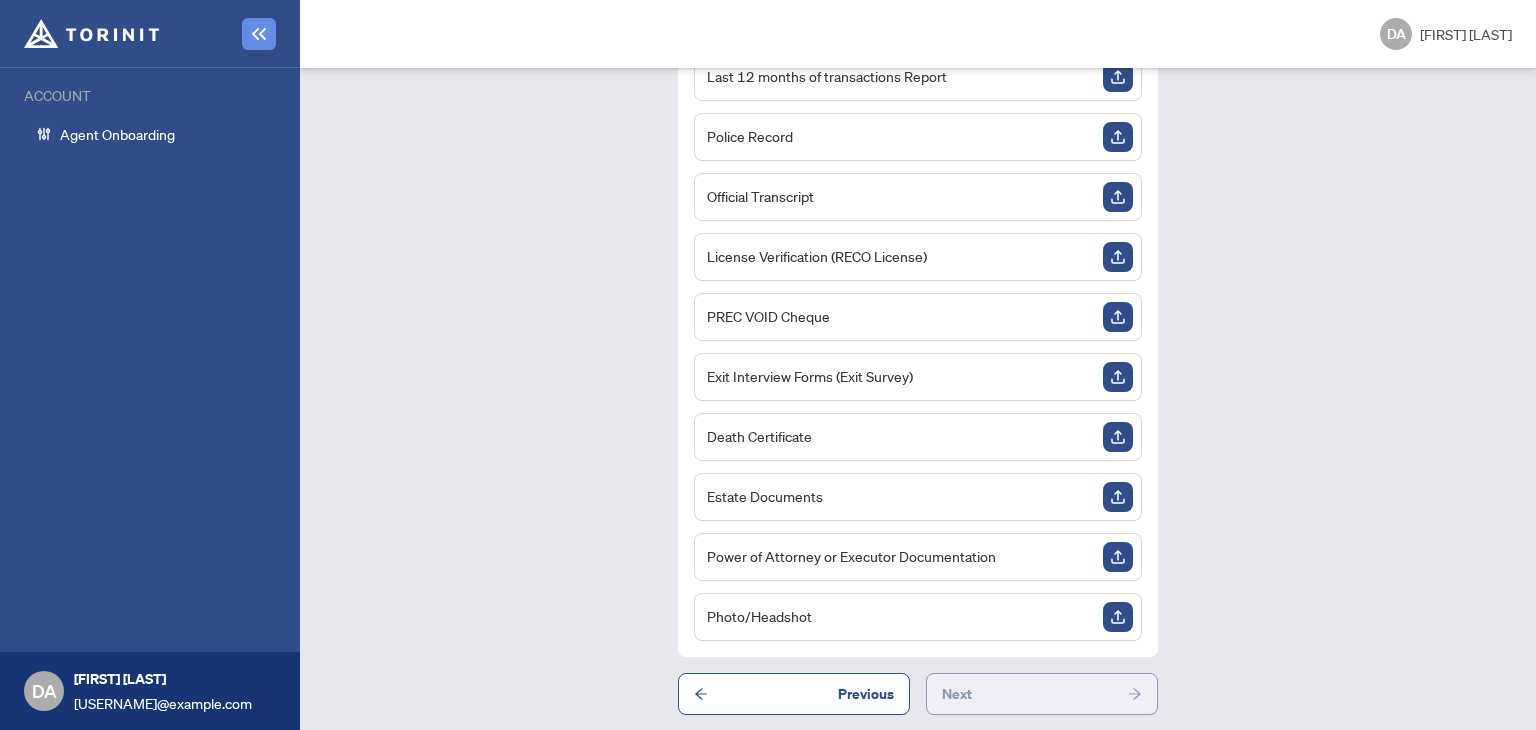 click on "Next" at bounding box center [1042, 694] 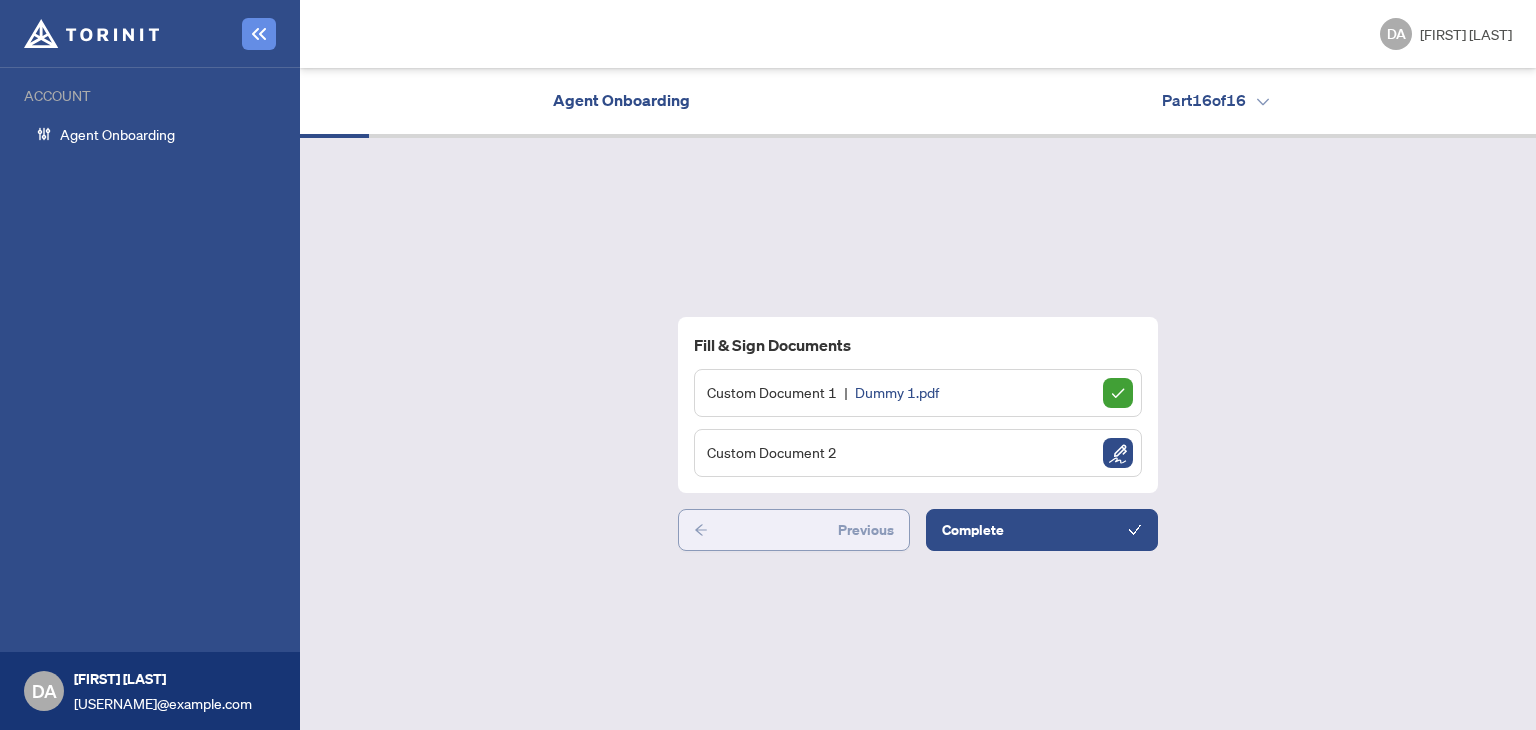 click on "Previous" at bounding box center (866, 530) 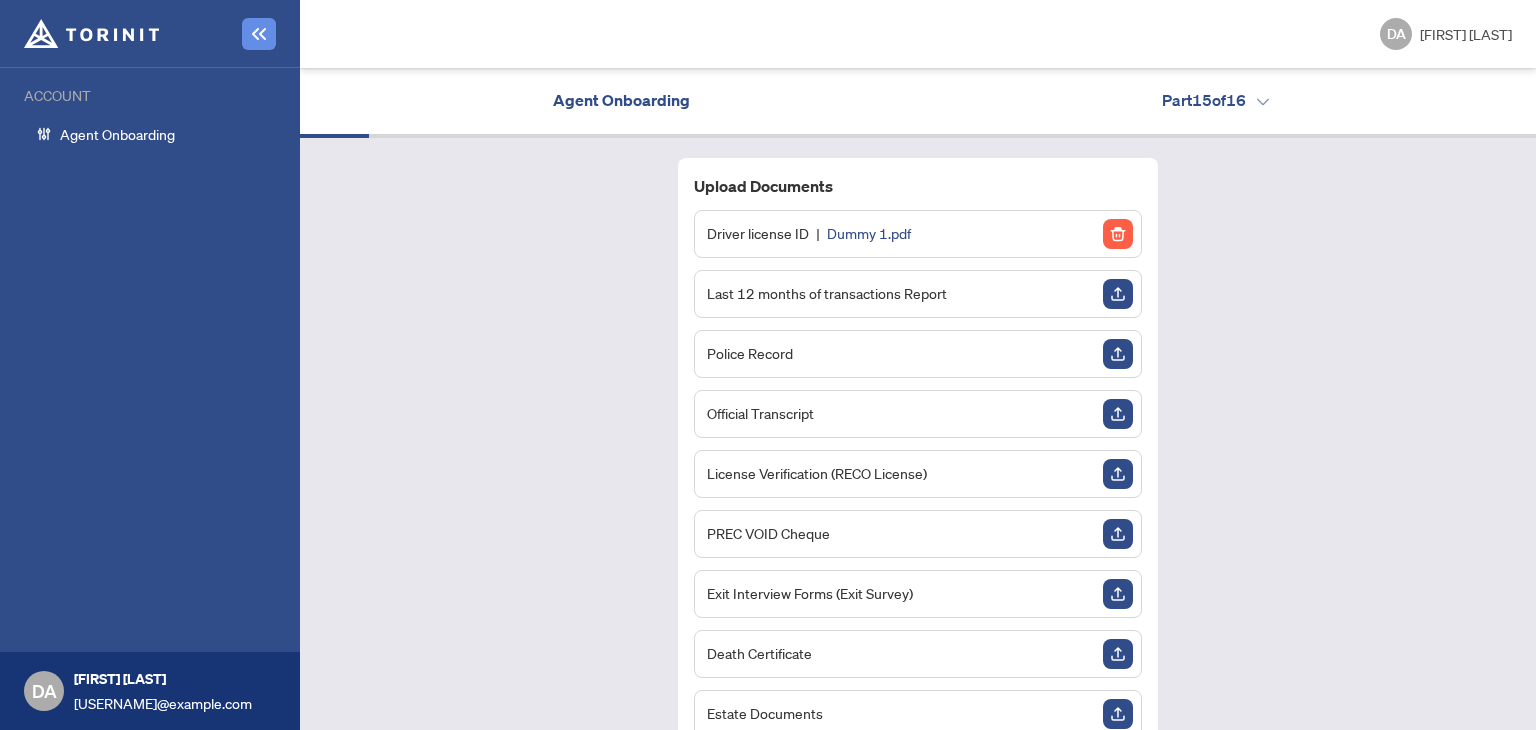 scroll, scrollTop: 217, scrollLeft: 0, axis: vertical 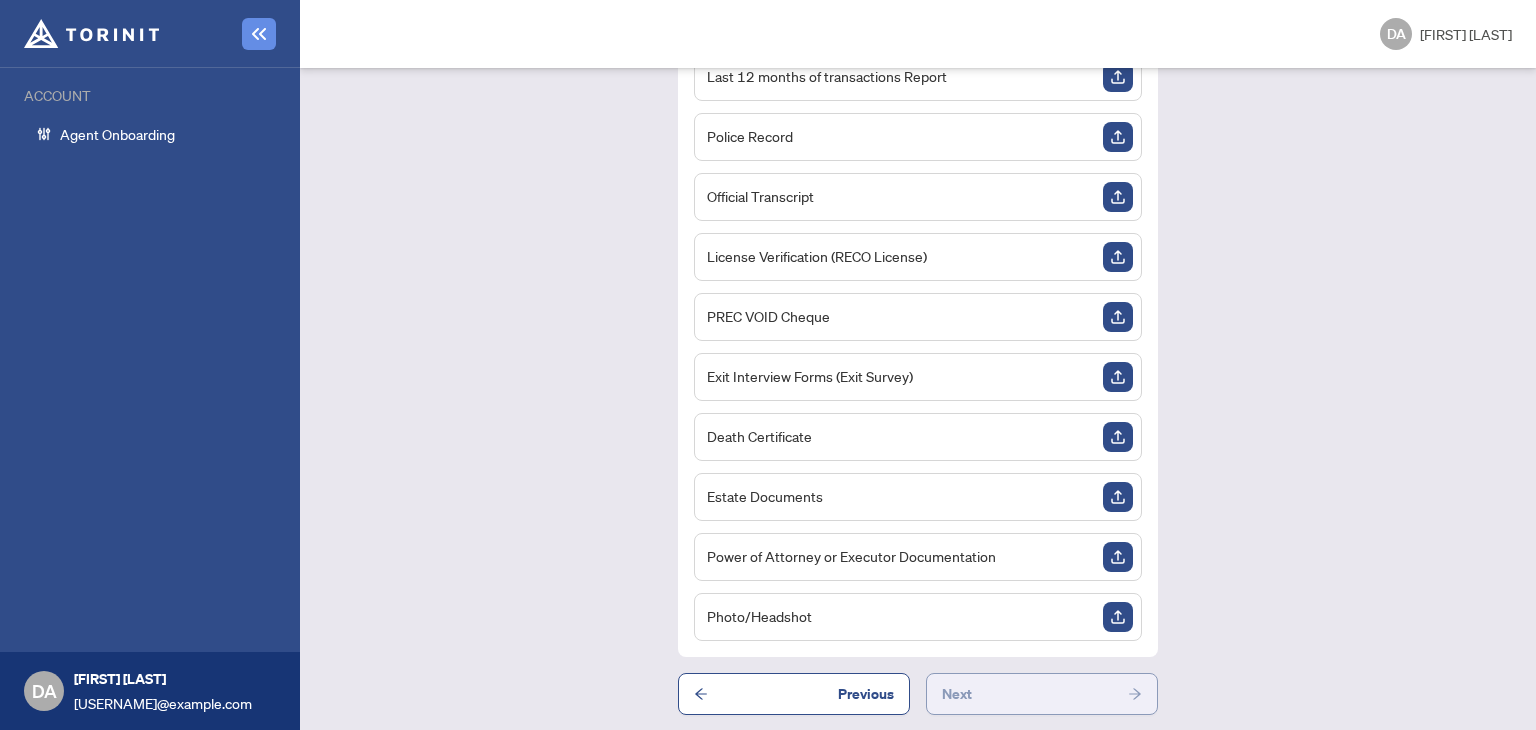 click on "Next" at bounding box center [1042, 694] 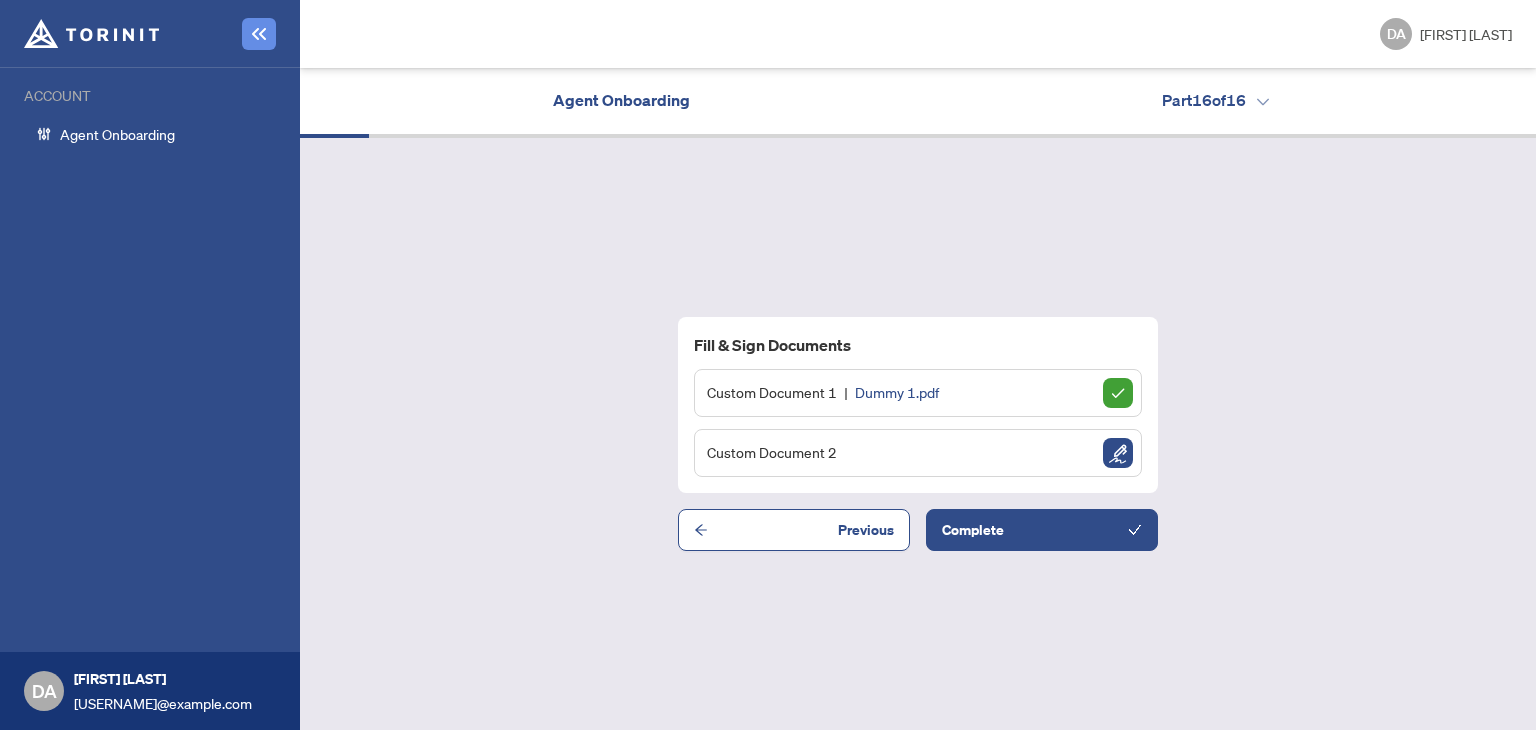 scroll, scrollTop: 0, scrollLeft: 0, axis: both 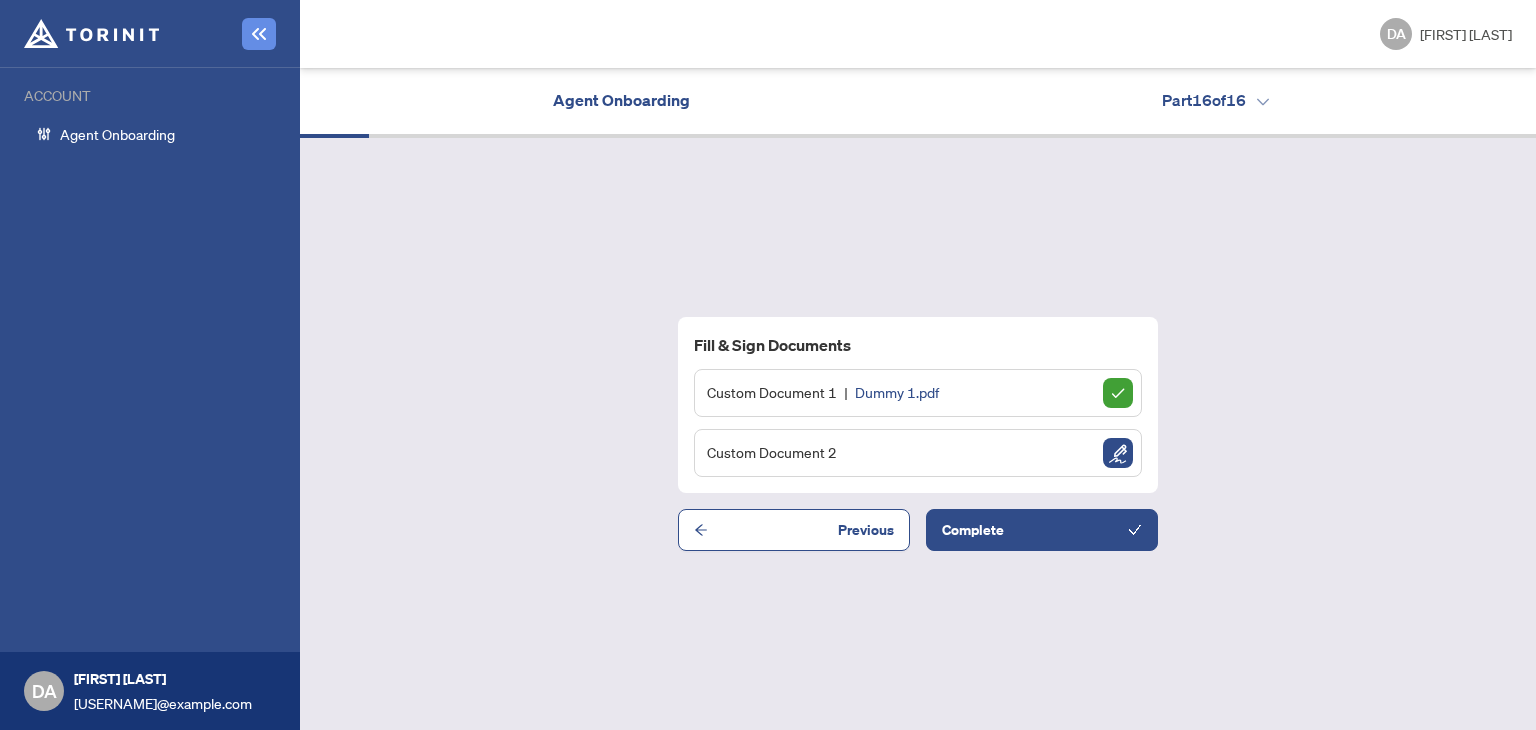 click on "Fill & Sign Documents Custom Document 1 Dummy 1.pdf Custom Document 2 Previous Complete" at bounding box center (918, 434) 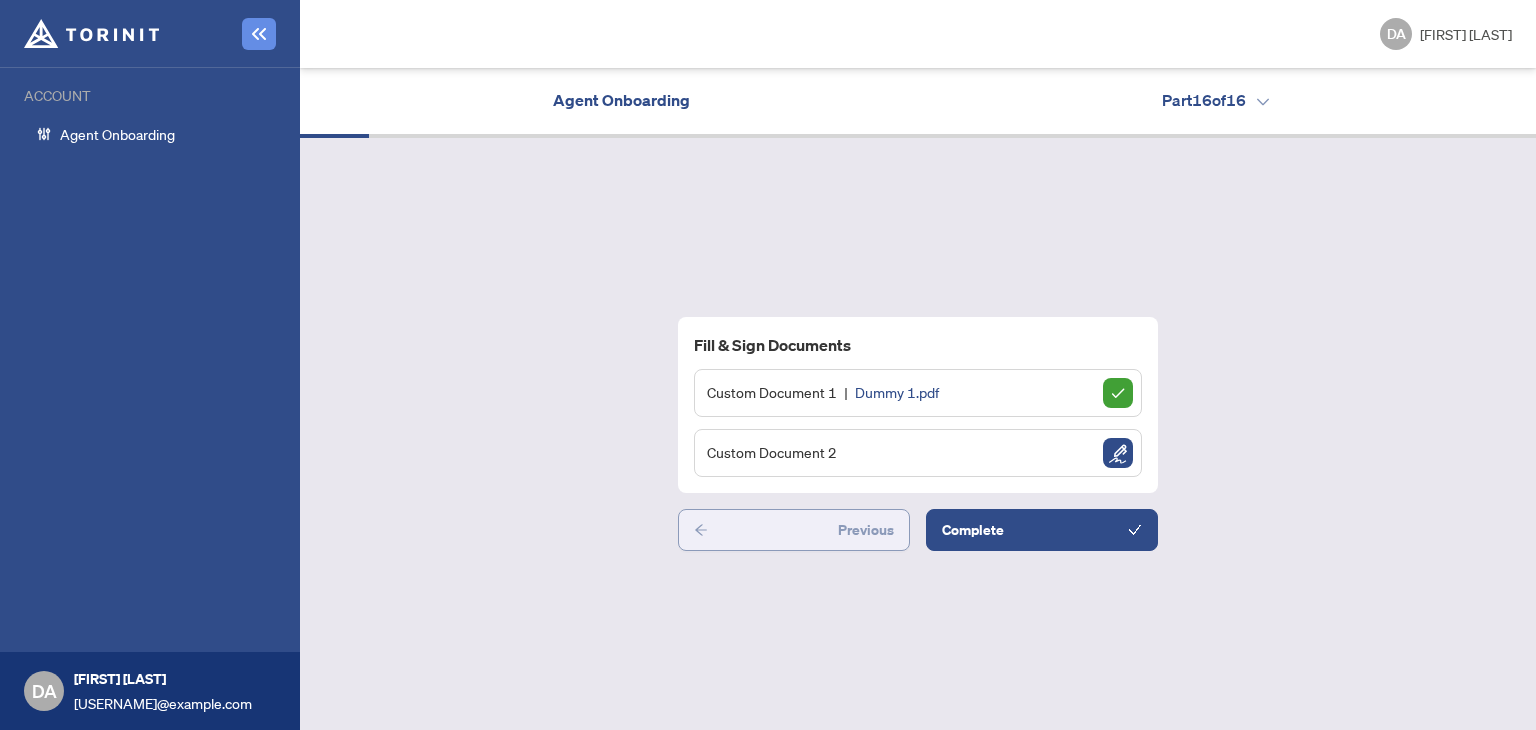 click on "Previous" at bounding box center (794, 530) 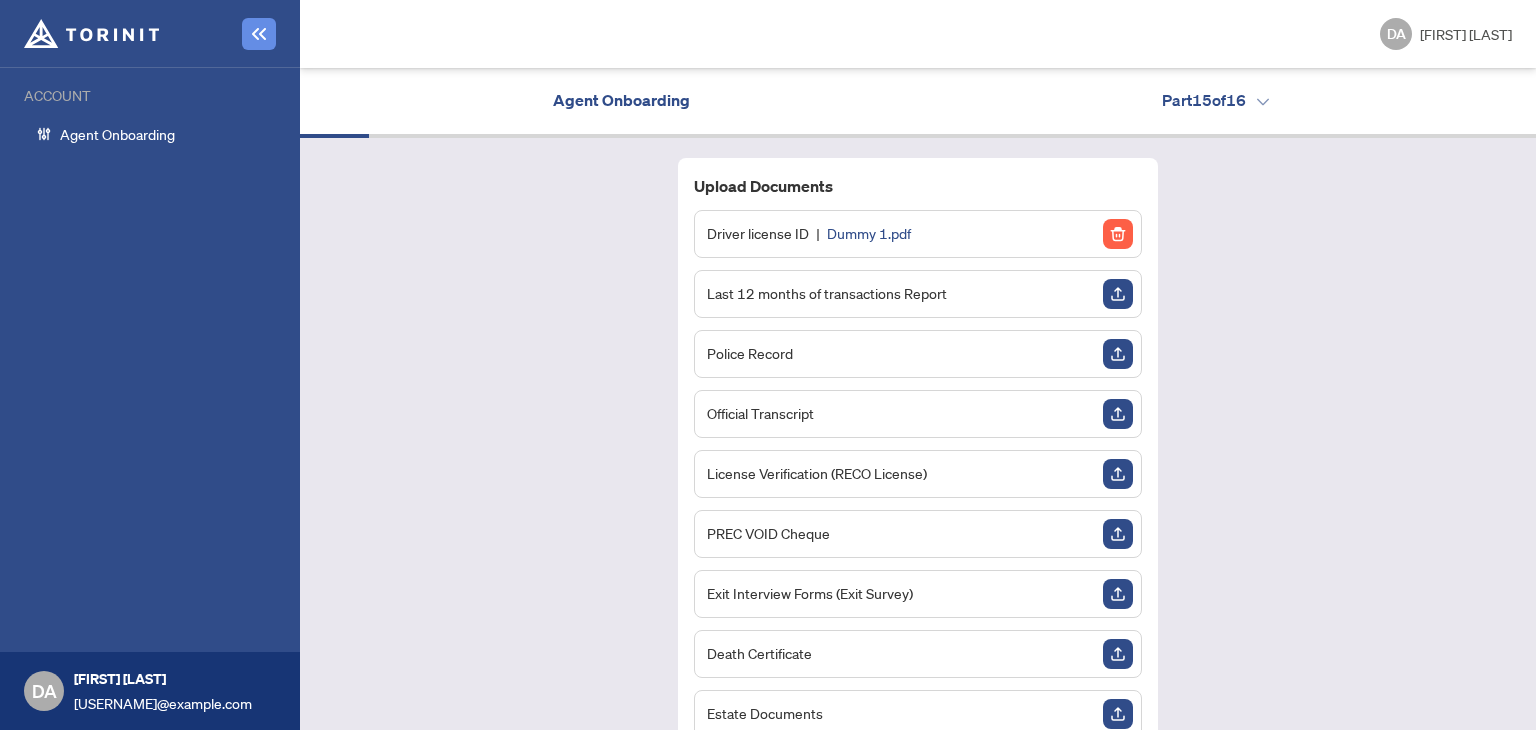 click on "Upload Documents Driver license ID Dummy 1.pdf Last 12 months of transactions Report Police Record Official Transcript License Verification (RECO License) PREC VOID Cheque Exit Interview Forms (Exit Survey) Death Certificate Estate Documents Power of Attorney or Executor Documentation Photo/Headshot Previous Next" at bounding box center [918, 545] 